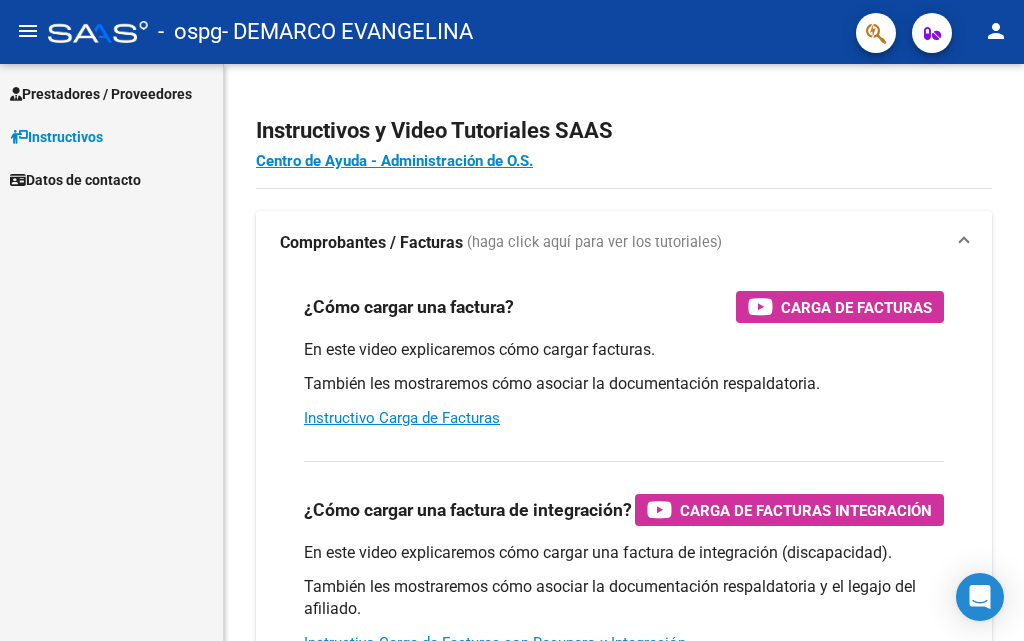 scroll, scrollTop: 0, scrollLeft: 0, axis: both 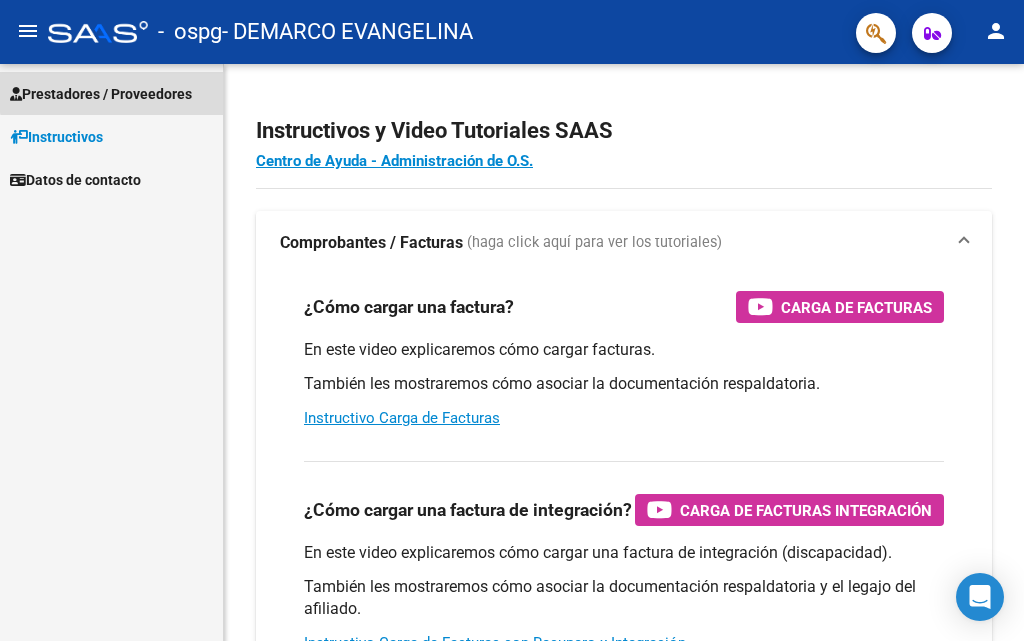 click on "Prestadores / Proveedores" at bounding box center (101, 94) 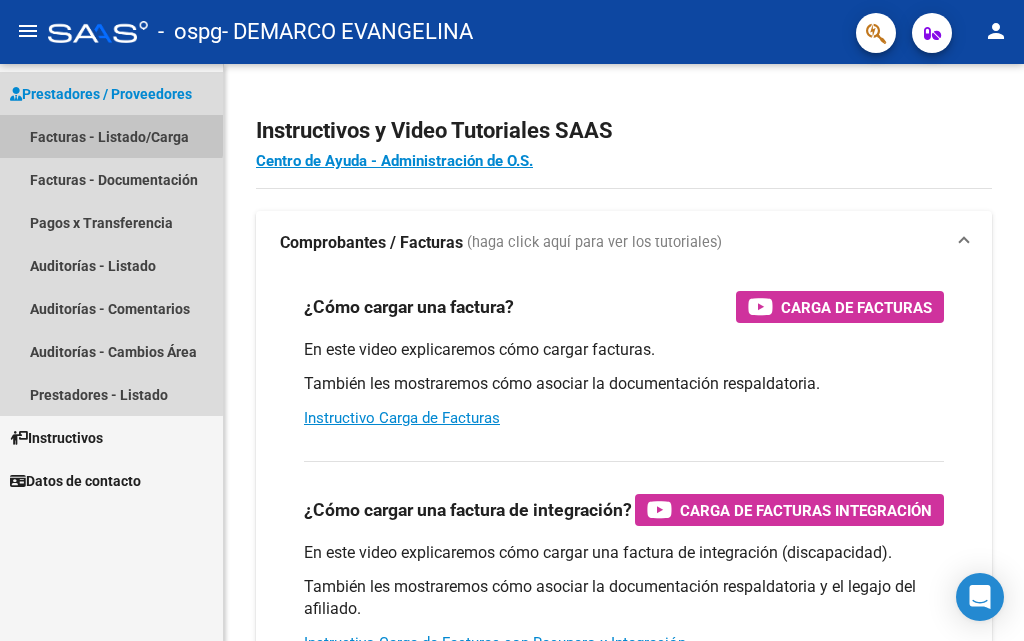 click on "Facturas - Listado/Carga" at bounding box center (111, 136) 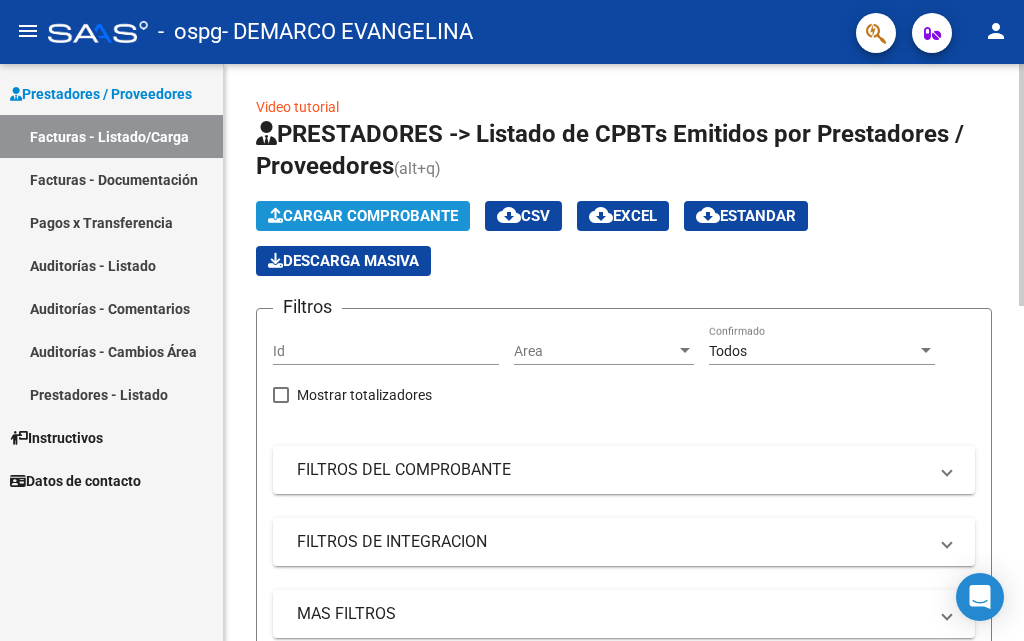 click on "Cargar Comprobante" 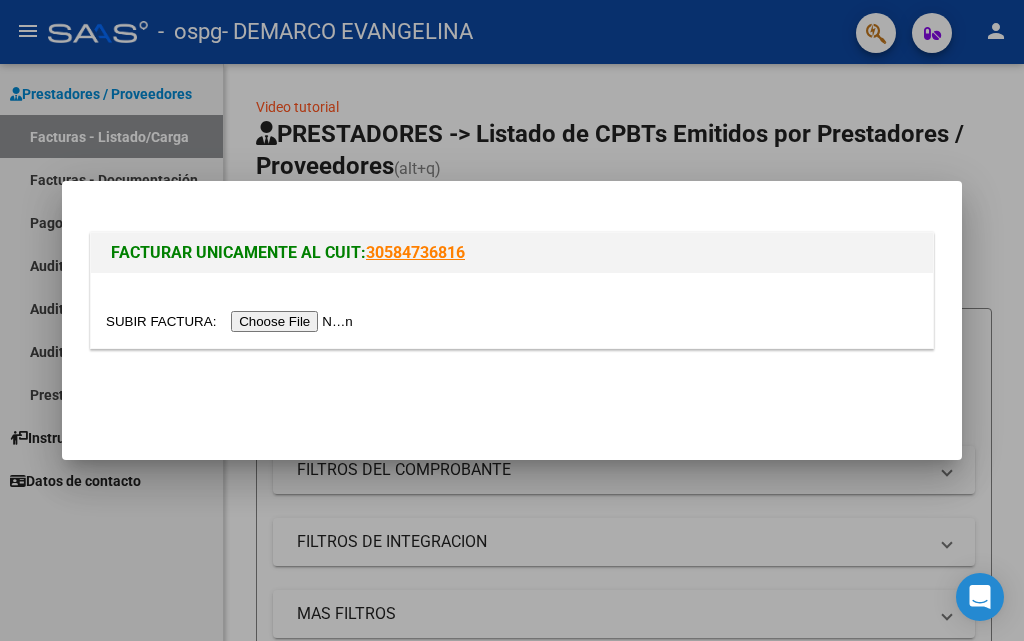 click at bounding box center (232, 321) 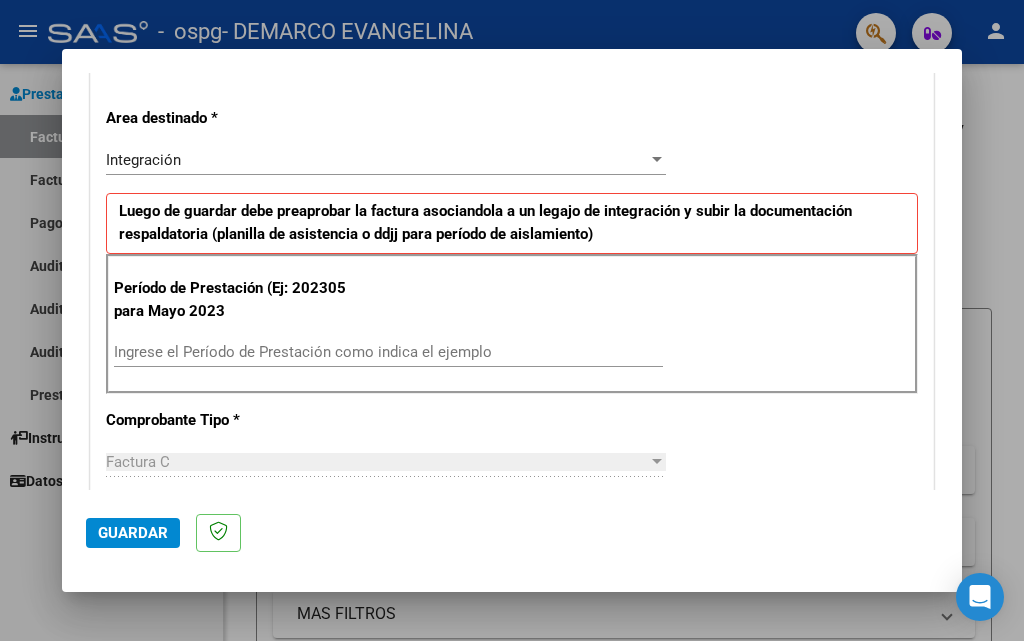 scroll, scrollTop: 500, scrollLeft: 0, axis: vertical 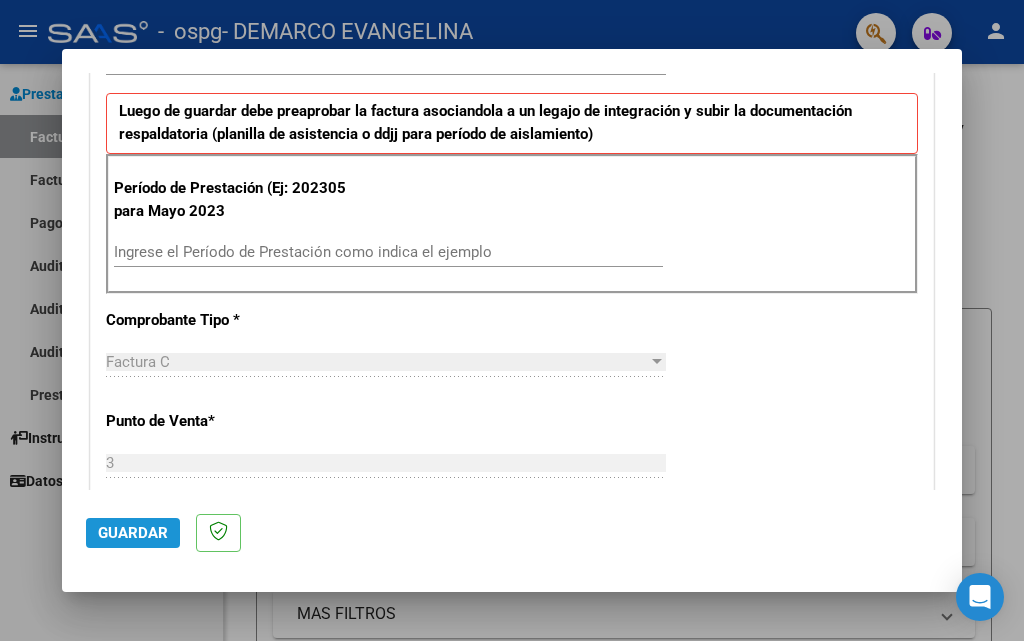 click on "Guardar" 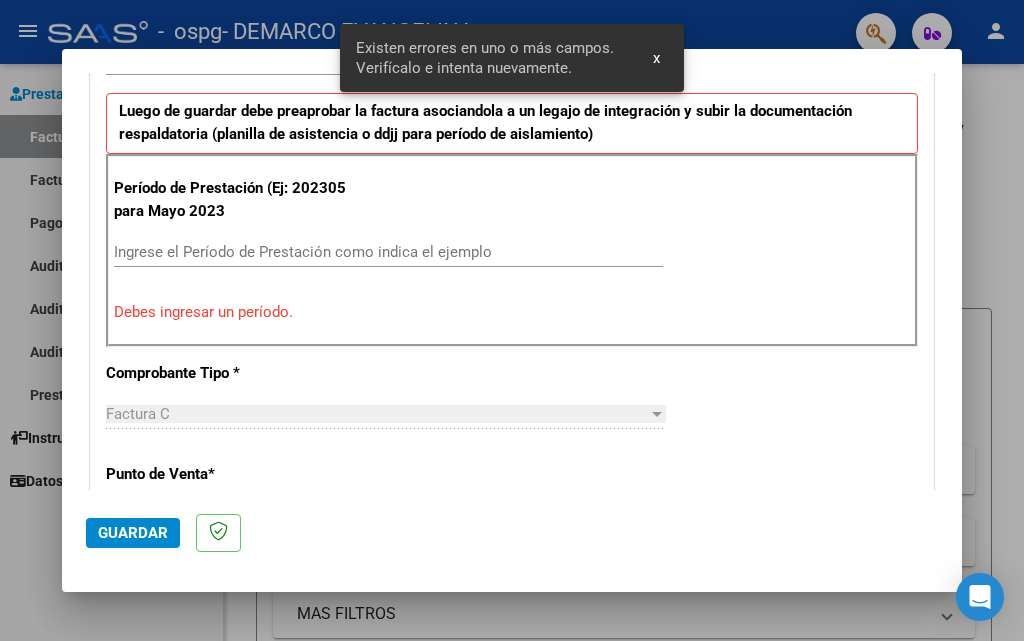 scroll, scrollTop: 451, scrollLeft: 0, axis: vertical 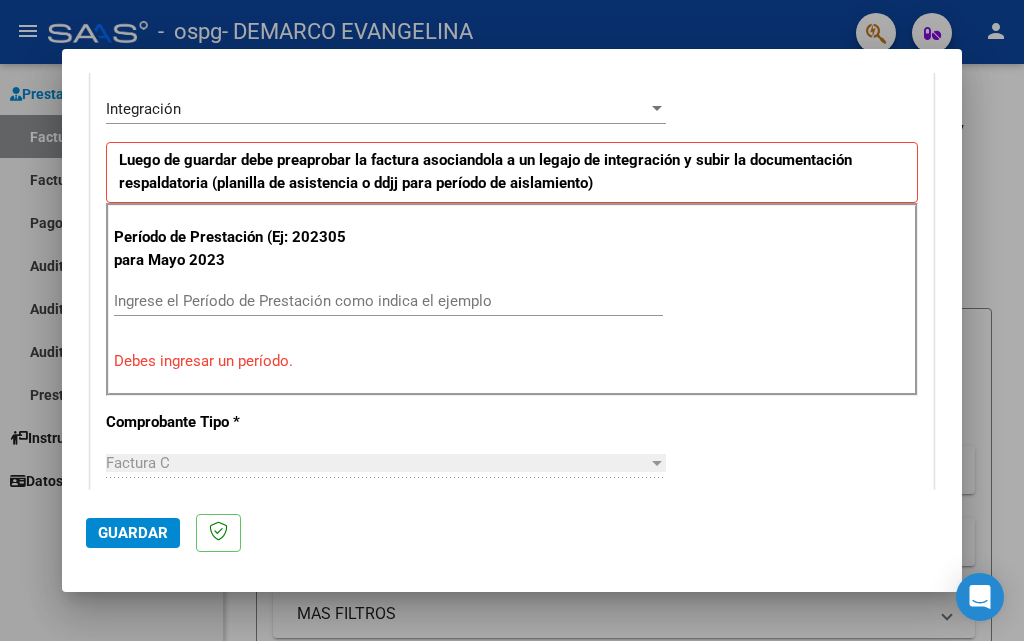 click on "COMPROBANTE VER COMPROBANTE          El comprobante fue leído exitosamente.  DATOS DEL COMPROBANTE CUIT  *   [CUIT] Ingresar CUIT  ANALISIS PRESTADOR  Area destinado * Integración Seleccionar Area Luego de guardar debe preaprobar la factura asociandola a un legajo de integración y subir la documentación respaldatoria (planilla de asistencia o ddjj para período de aislamiento)  Período de Prestación (Ej: 202305 para Mayo 2023    Ingrese el Período de Prestación como indica el ejemplo   Debes ingresar un período.   Comprobante Tipo * Factura C Seleccionar Tipo Punto de Venta  *   [NUMBER] Ingresar el Nro.  Número  *   [NUMBER] Ingresar el Nro.  Monto  *   $ [PRICE] Ingresar el monto  Fecha del Cpbt.  *   [DATE] Ingresar la fecha  CAE / CAEA (no ingrese CAI)    [NUMBER] Ingresar el CAE o CAEA (no ingrese CAI)  Fecha de Vencimiento    Ingresar la fecha  Ref. Externa    Ingresar la ref.  N° Liquidación    Ingresar el N° Liquidación  COMENTARIOS Comentarios del Prestador / Gerenciador:" at bounding box center [512, 320] 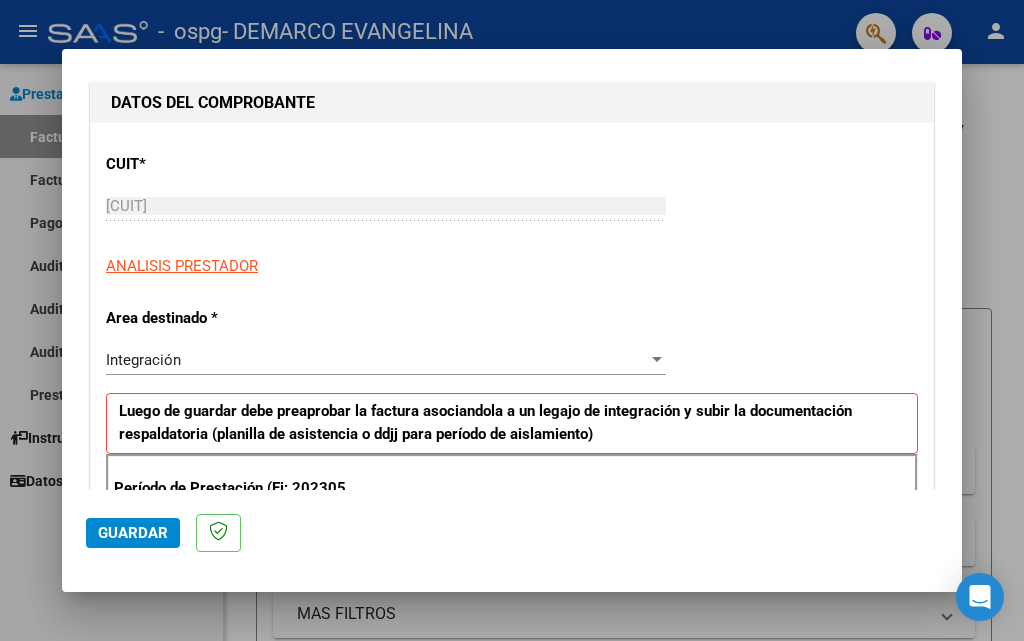 scroll, scrollTop: 300, scrollLeft: 0, axis: vertical 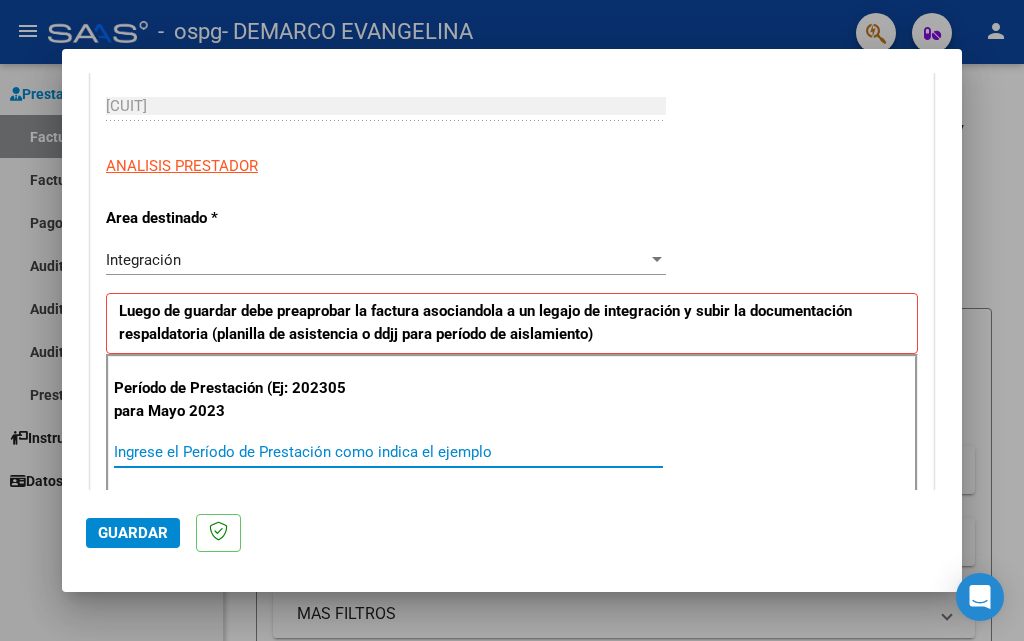 click on "Ingrese el Período de Prestación como indica el ejemplo" at bounding box center (388, 452) 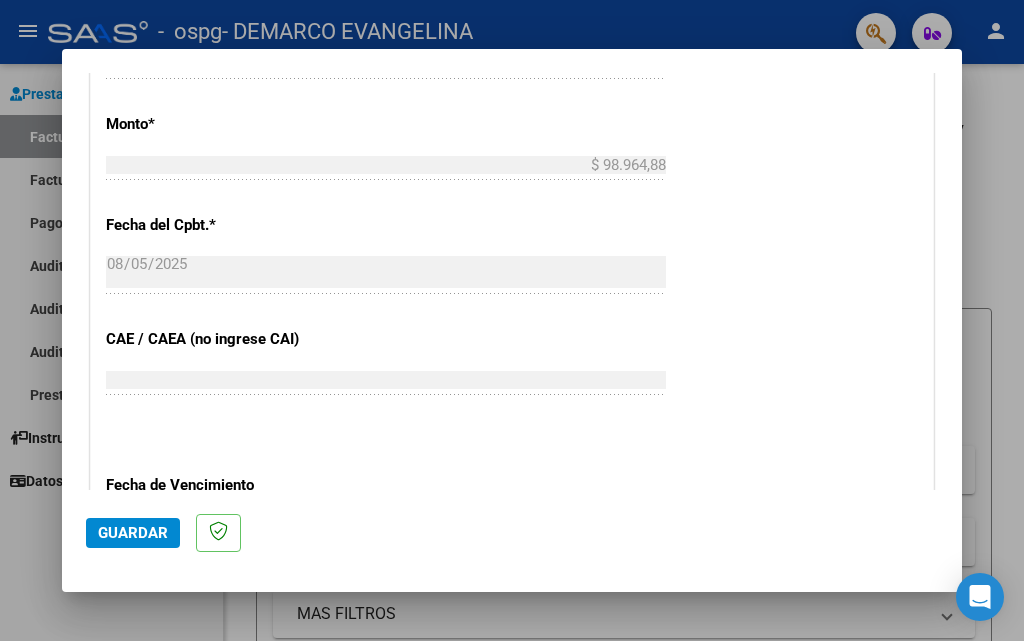 scroll, scrollTop: 1100, scrollLeft: 0, axis: vertical 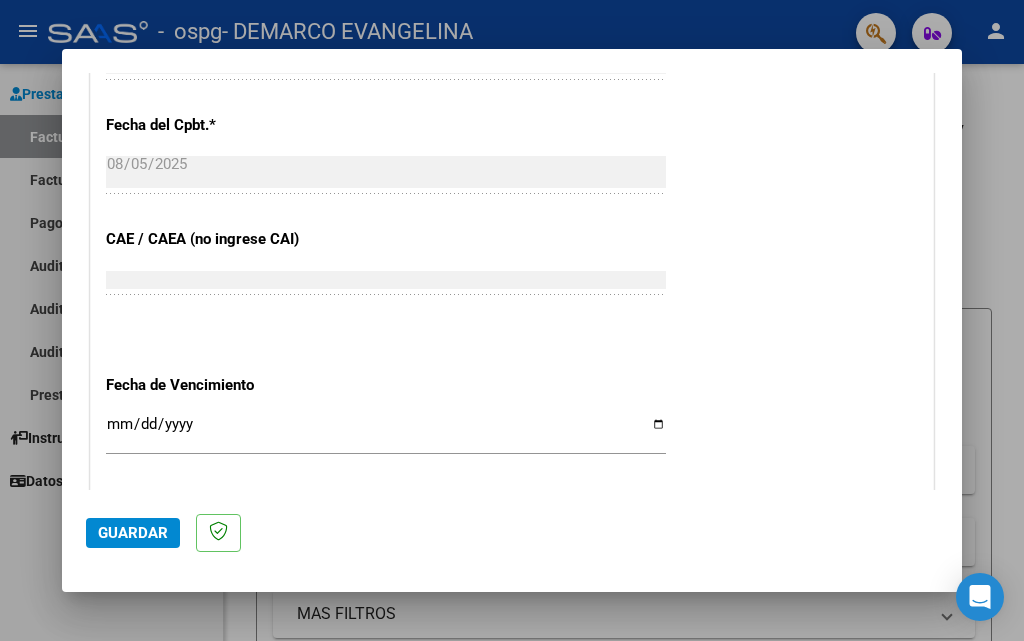 type on "202507" 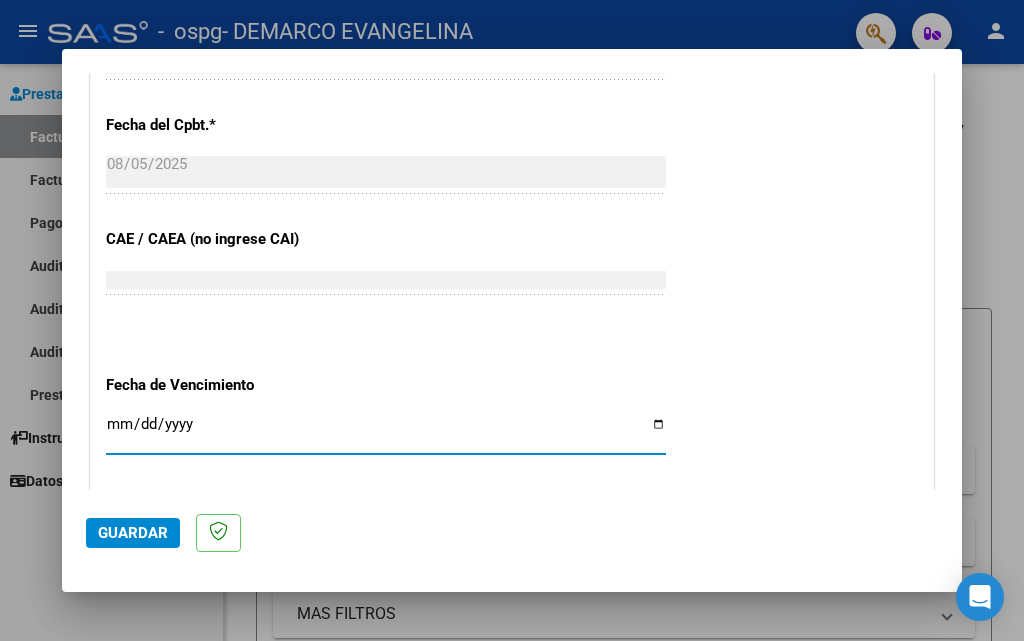 click on "Ingresar la fecha" at bounding box center [386, 432] 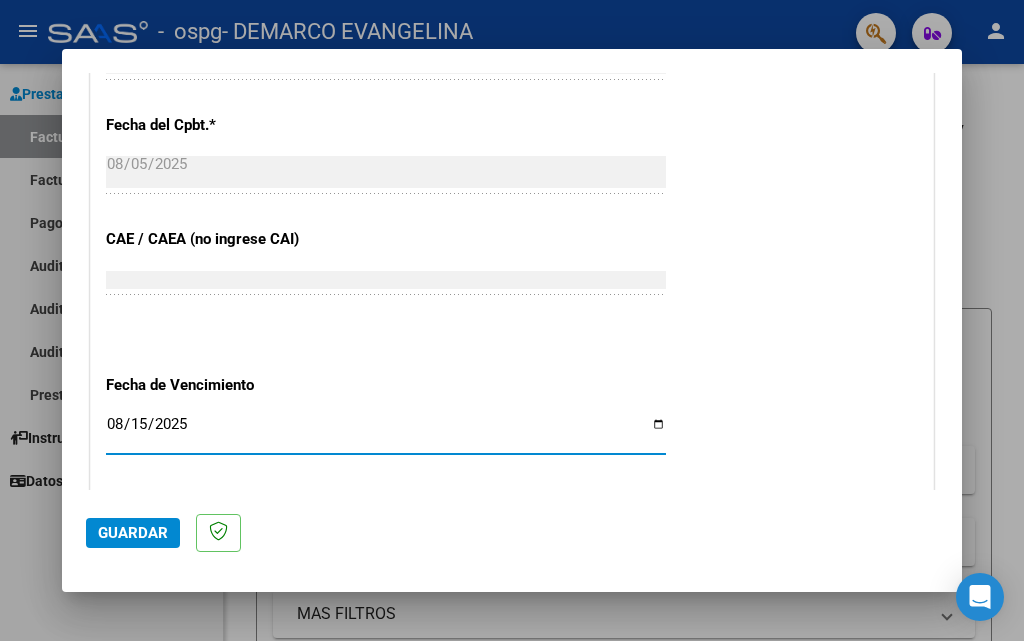 type on "2025-08-15" 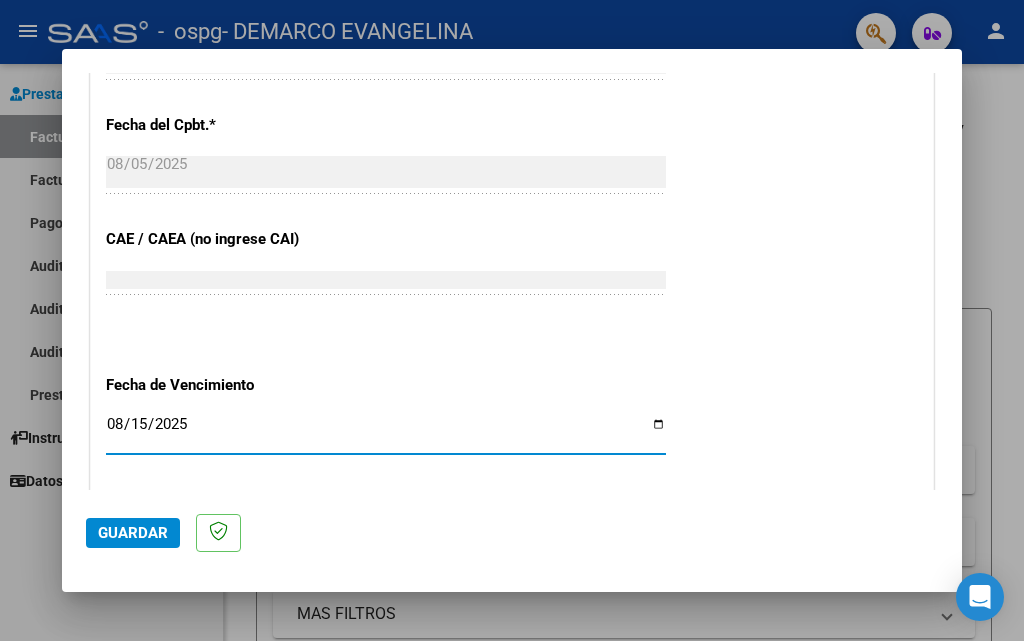 scroll, scrollTop: 1200, scrollLeft: 0, axis: vertical 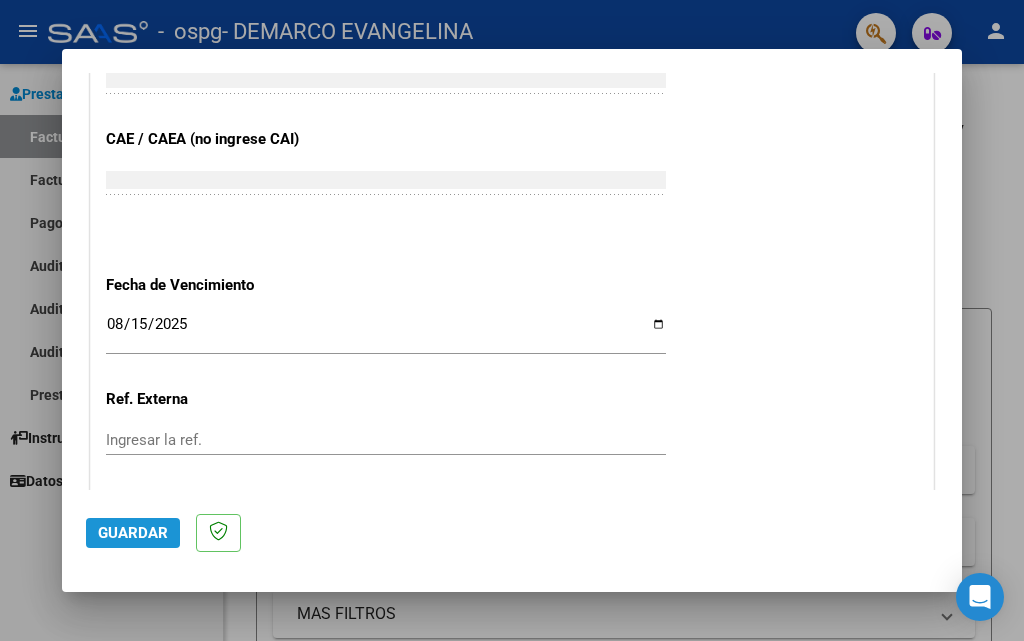 click on "Guardar" 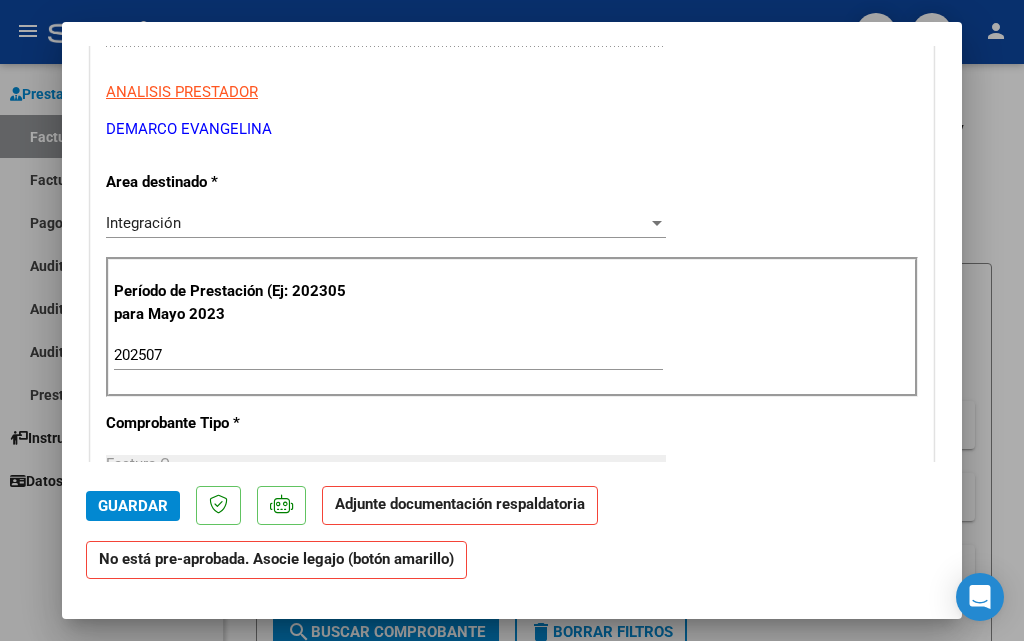 scroll, scrollTop: 400, scrollLeft: 0, axis: vertical 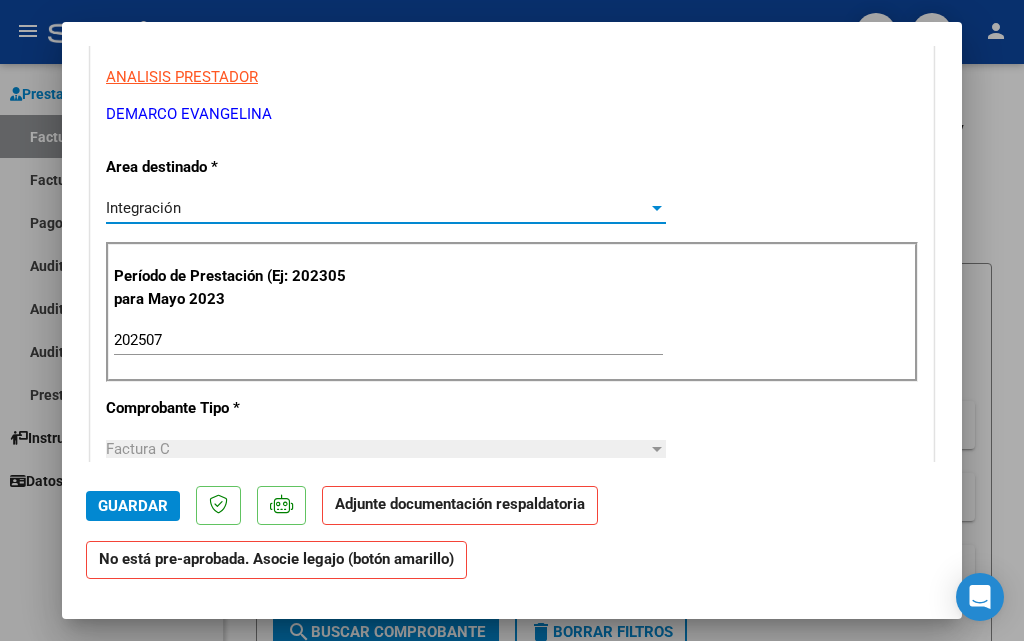 click at bounding box center [657, 208] 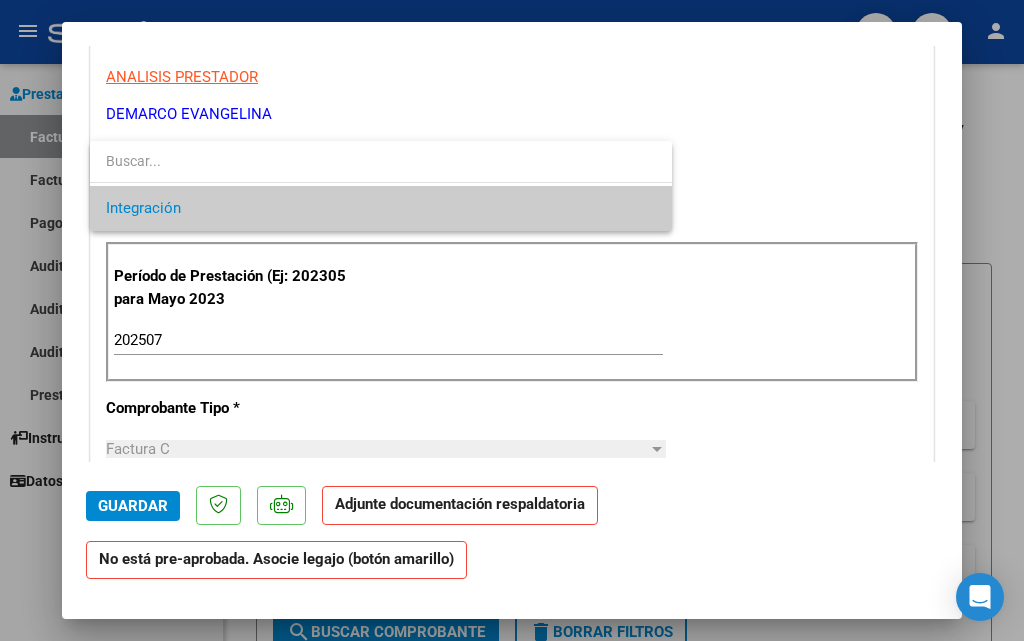 click at bounding box center (381, 161) 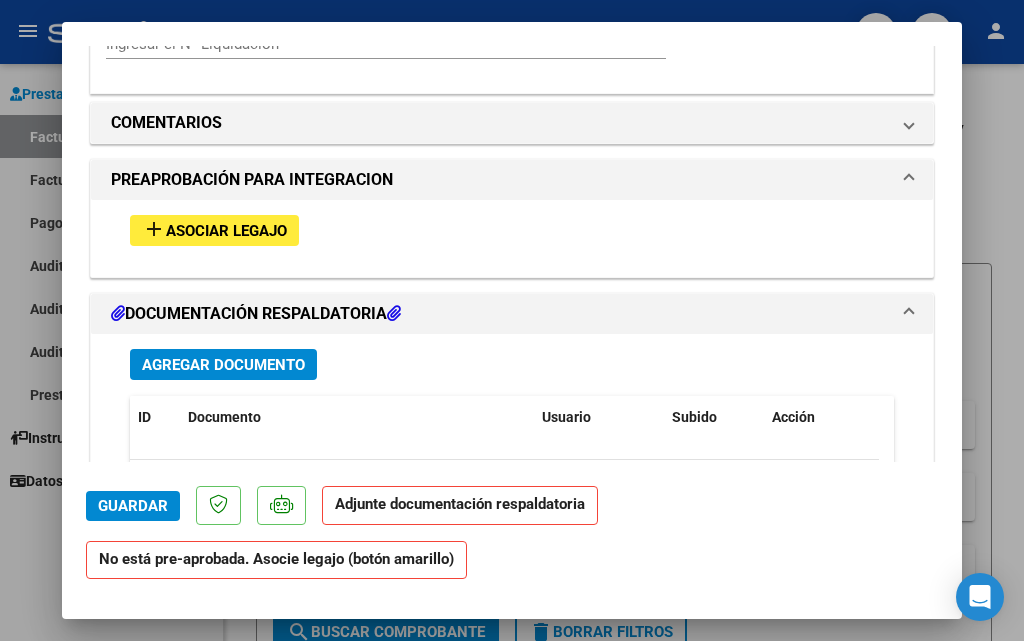 scroll, scrollTop: 1700, scrollLeft: 0, axis: vertical 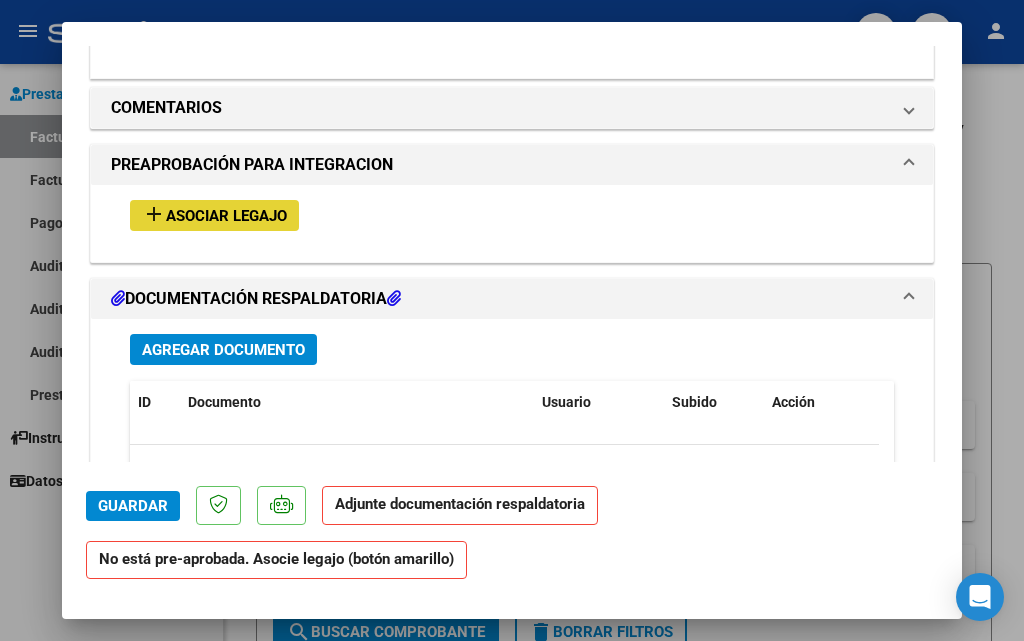 click on "Asociar Legajo" at bounding box center [226, 216] 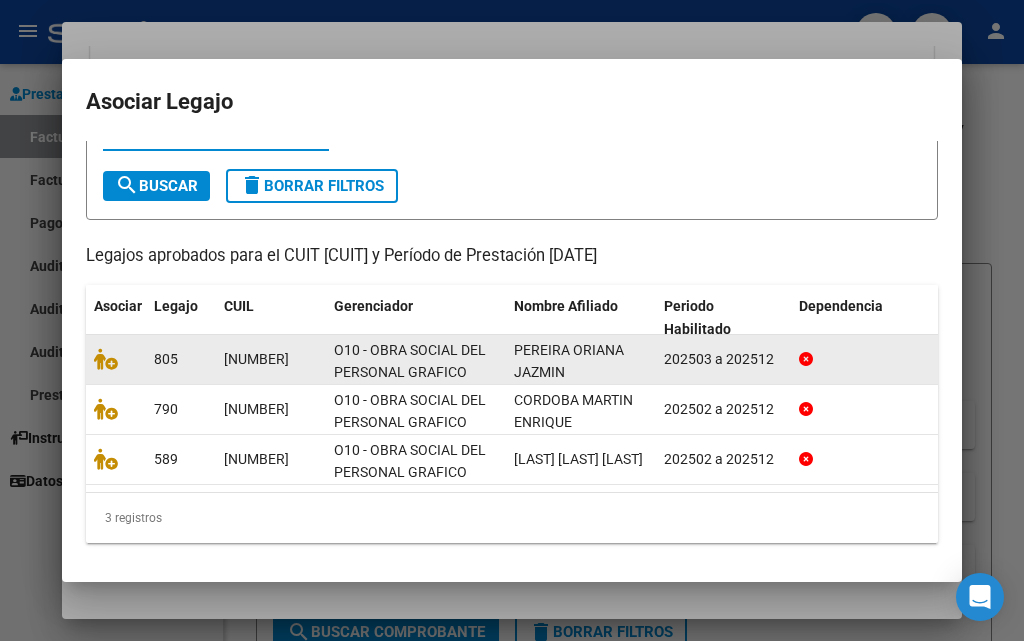 scroll, scrollTop: 100, scrollLeft: 0, axis: vertical 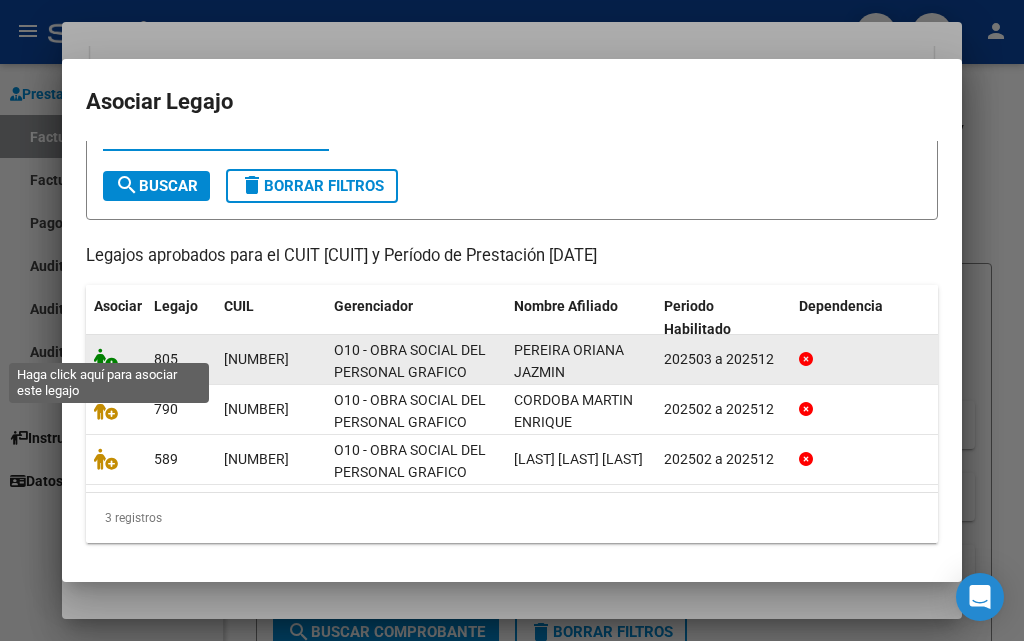 click 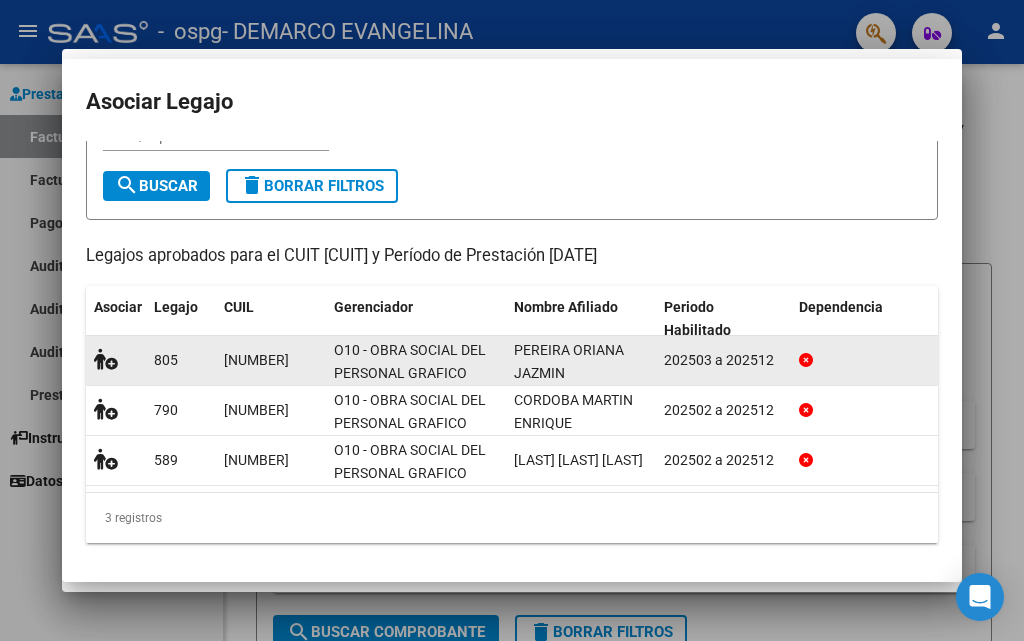 scroll, scrollTop: 1752, scrollLeft: 0, axis: vertical 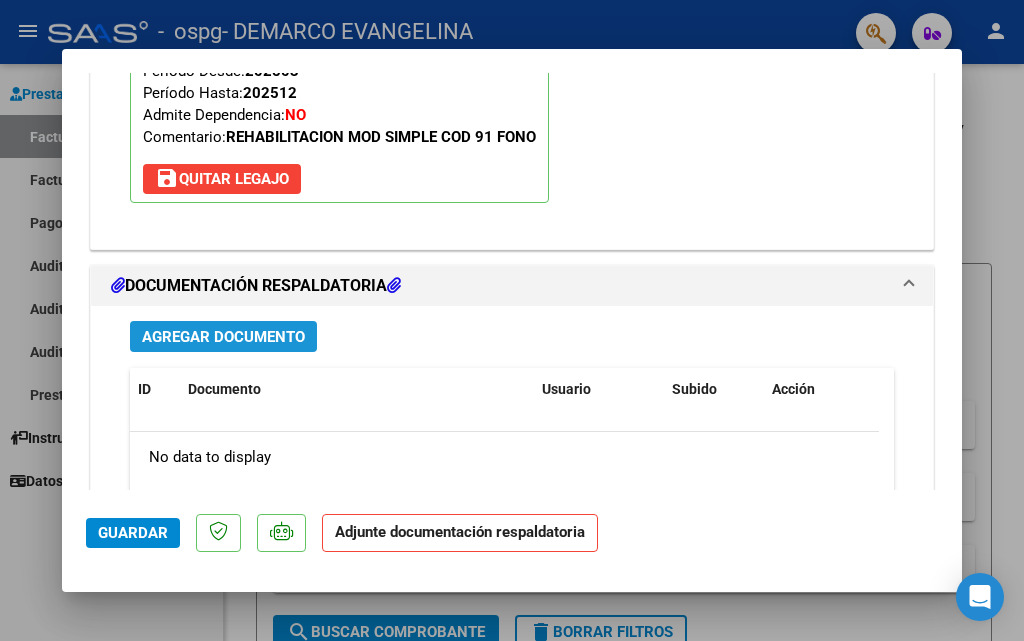 click on "Agregar Documento" at bounding box center (223, 337) 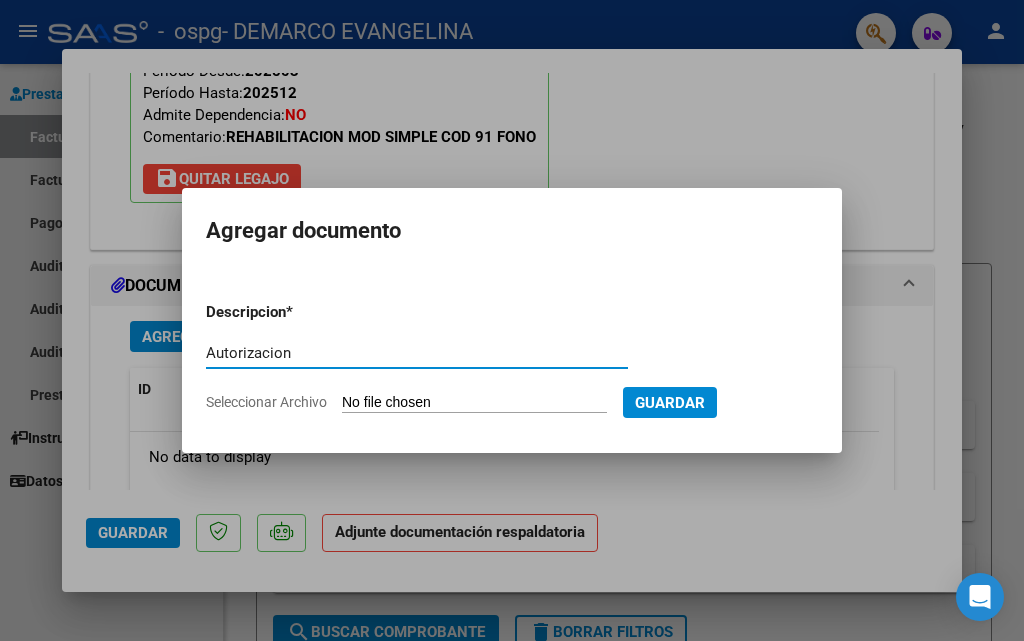 type on "Autorizacion" 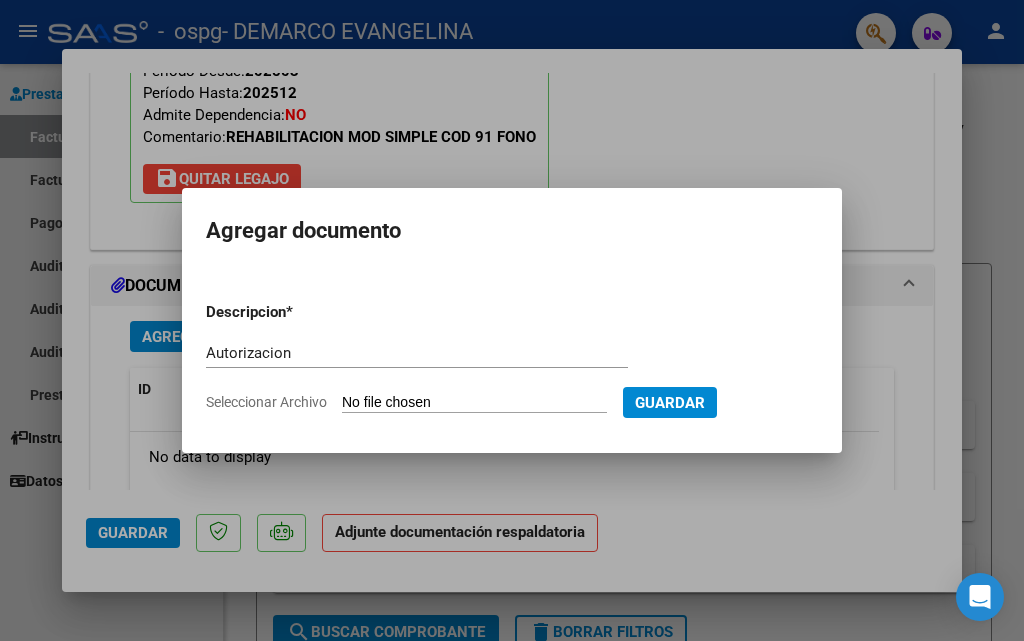 click on "Seleccionar Archivo" 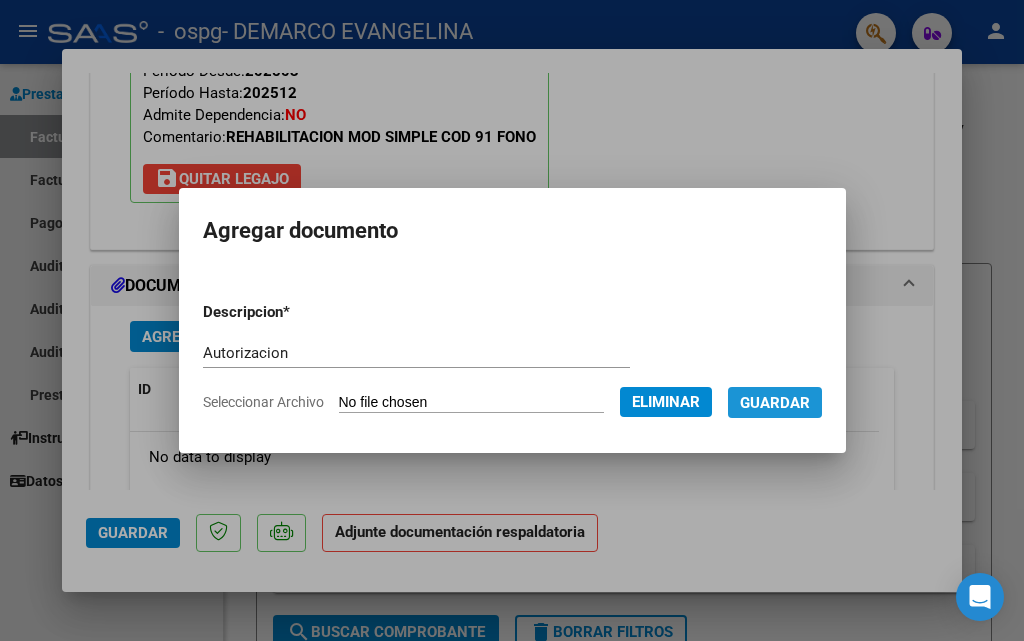 click on "Guardar" at bounding box center [775, 403] 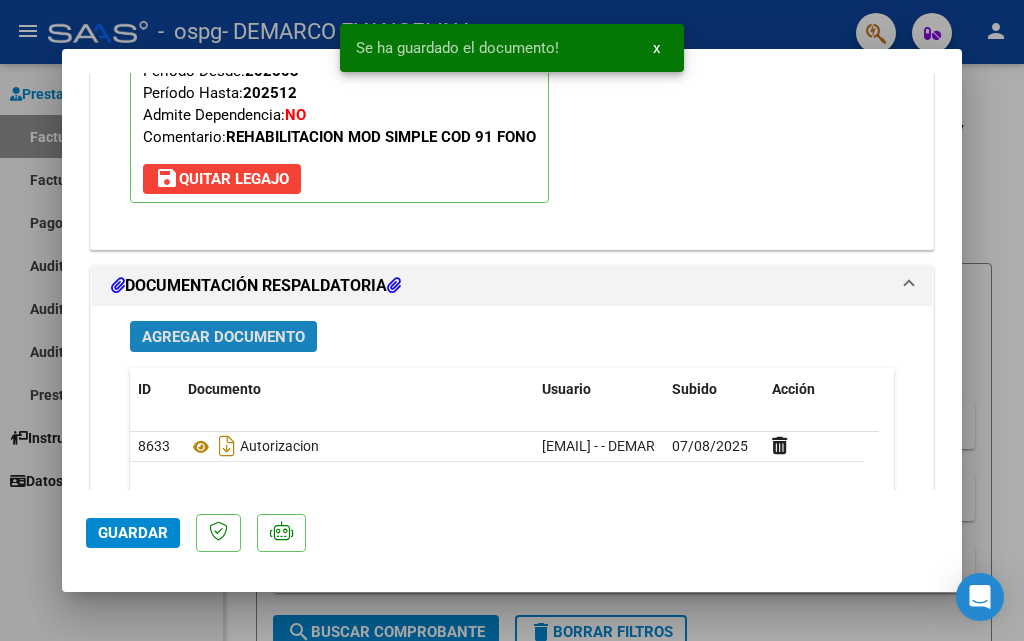 click on "Agregar Documento" at bounding box center [223, 337] 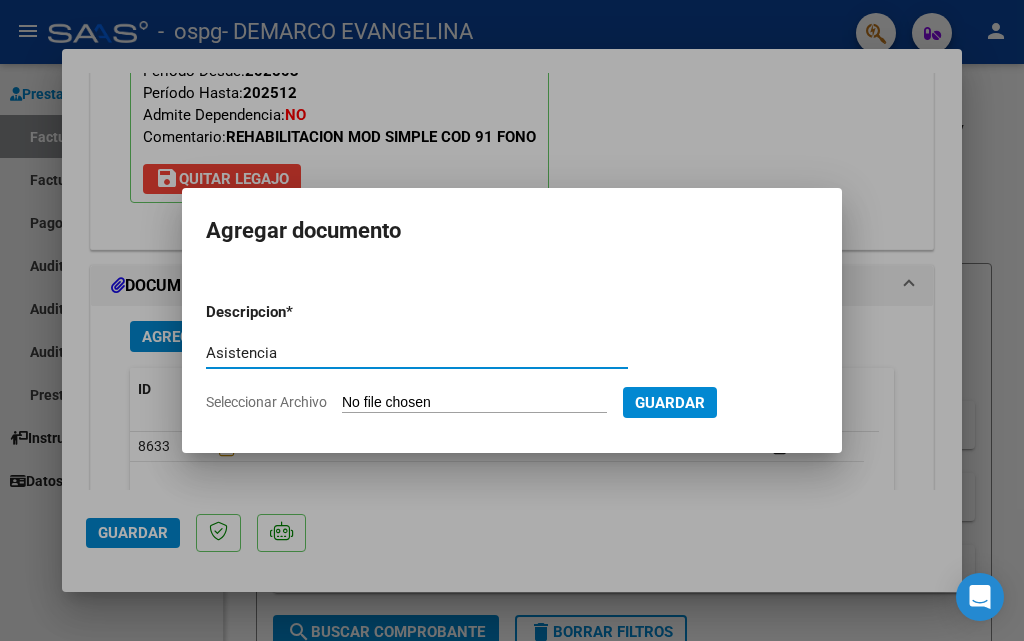 type on "Asistencia" 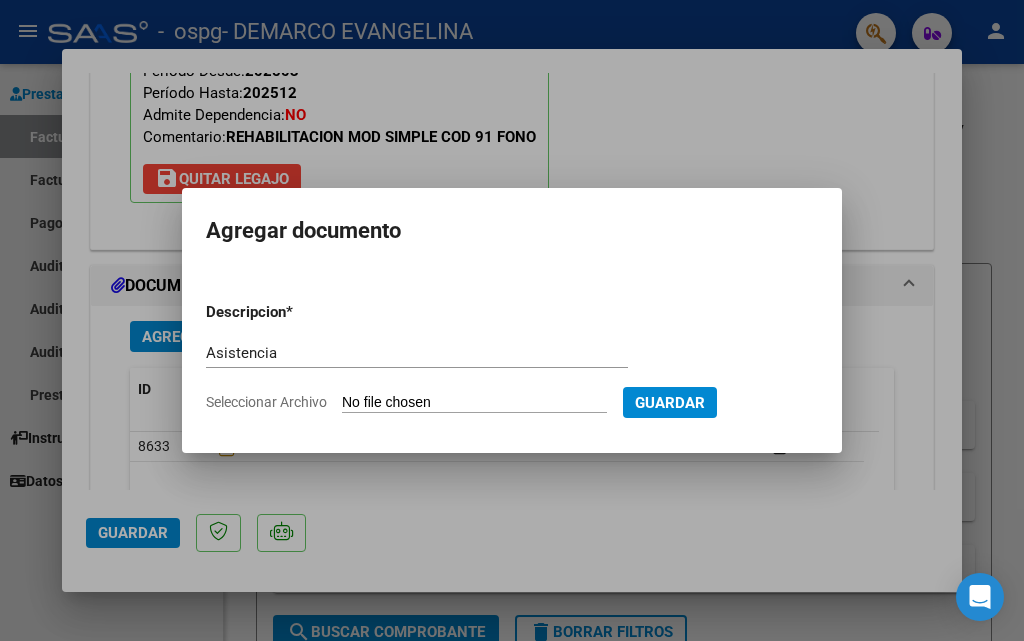 click on "Seleccionar Archivo" 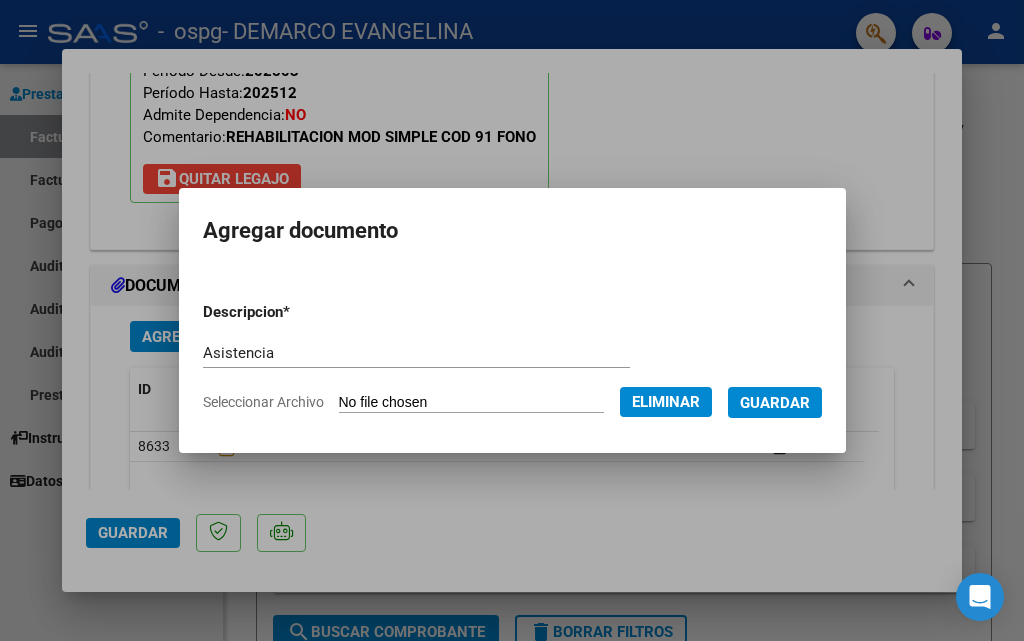 click on "Guardar" at bounding box center (775, 403) 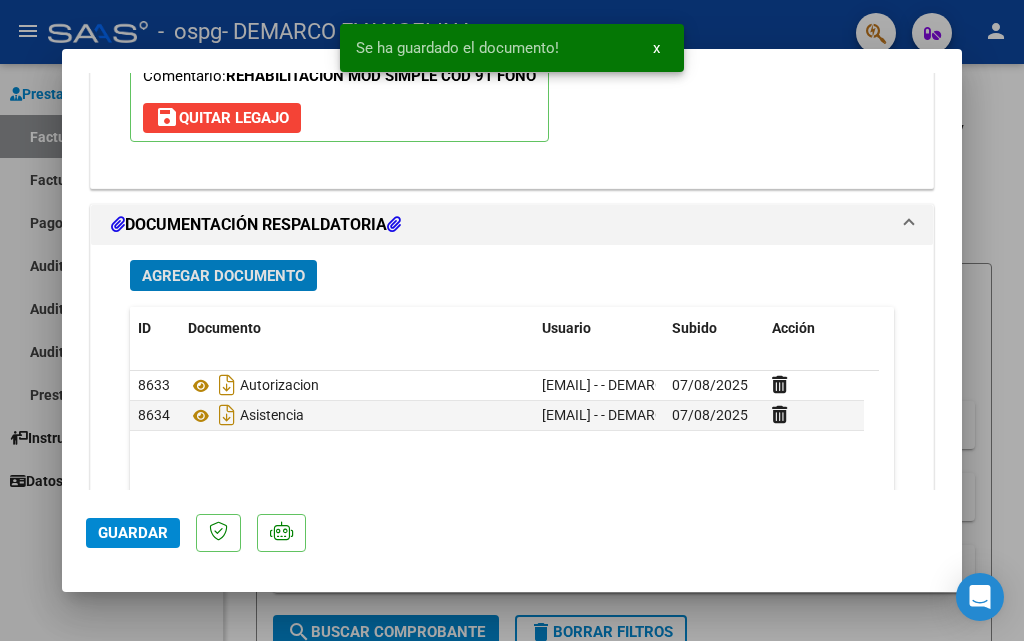 scroll, scrollTop: 1993, scrollLeft: 0, axis: vertical 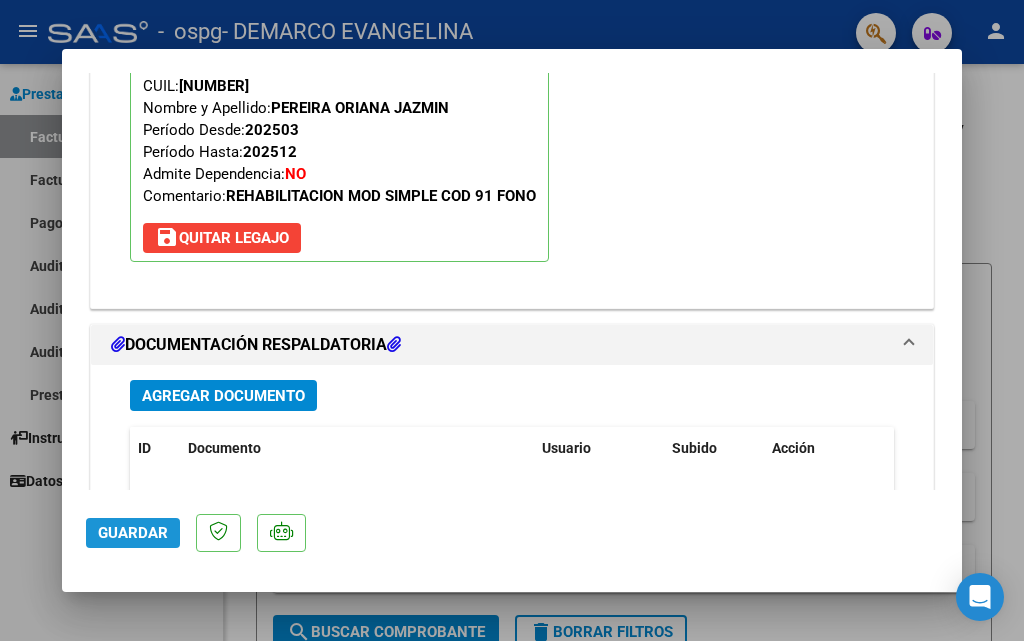 click on "Guardar" 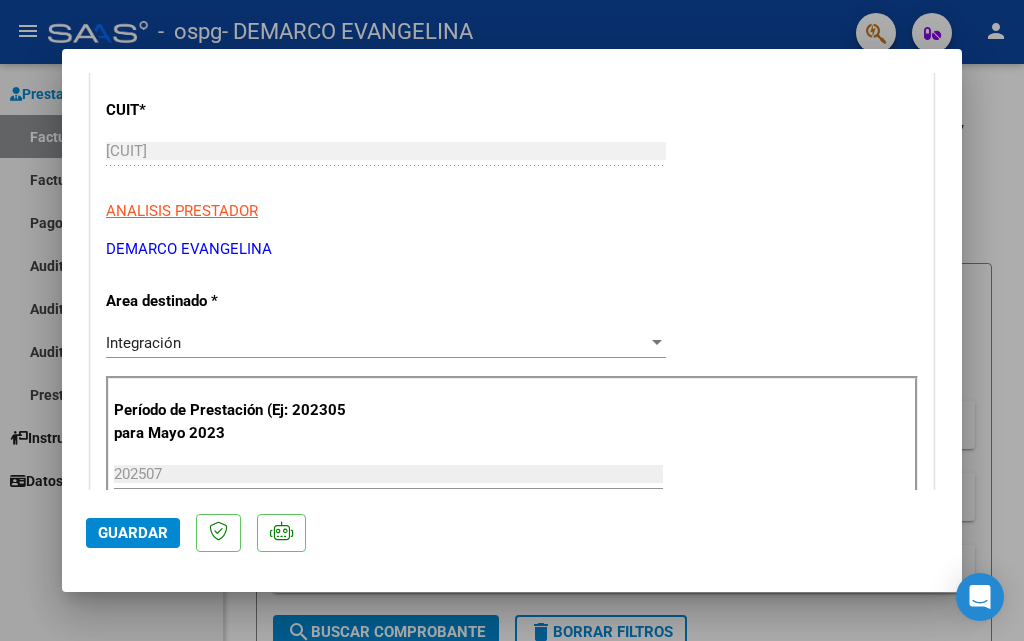 scroll, scrollTop: 0, scrollLeft: 0, axis: both 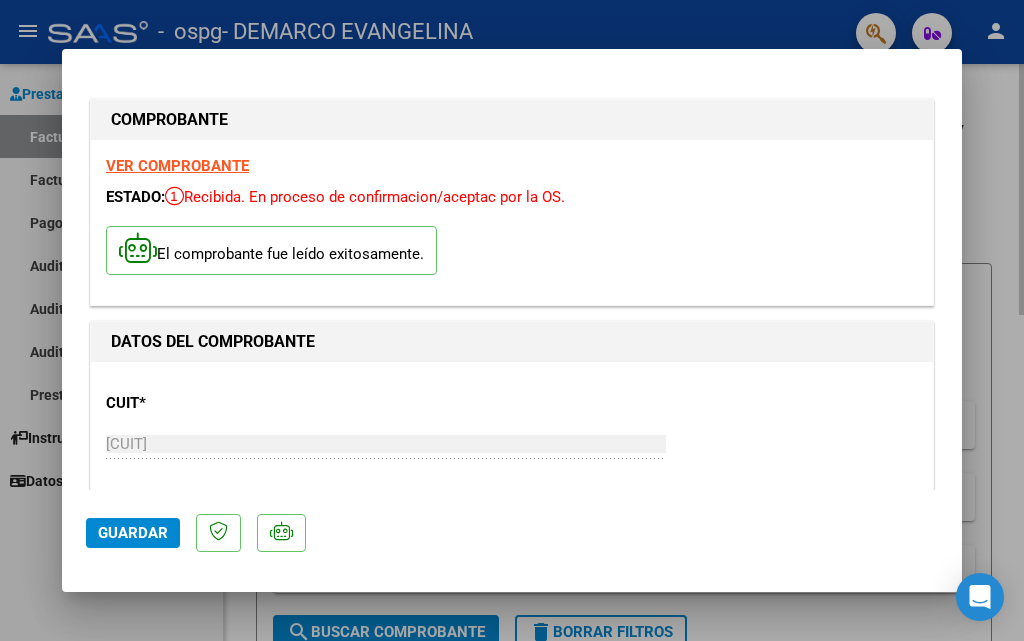 click at bounding box center [512, 320] 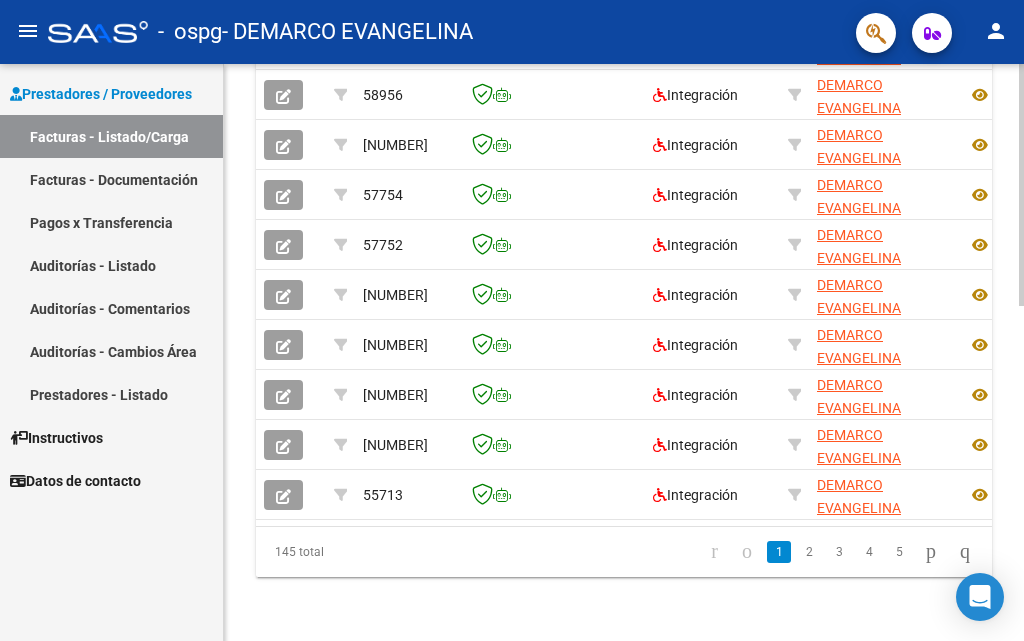 scroll, scrollTop: 796, scrollLeft: 0, axis: vertical 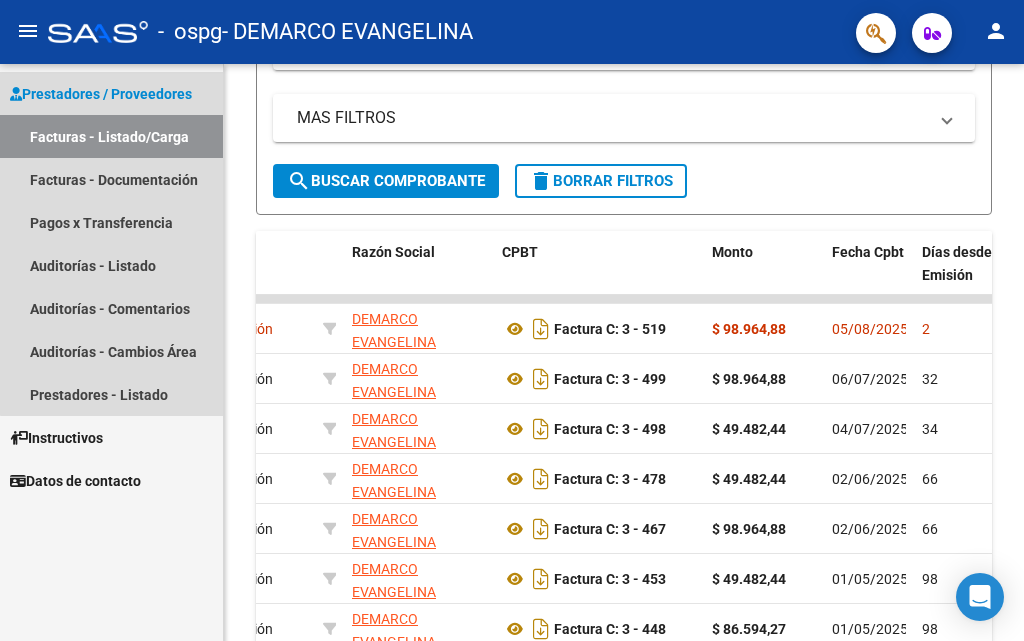 click on "Facturas - Listado/Carga" at bounding box center (111, 136) 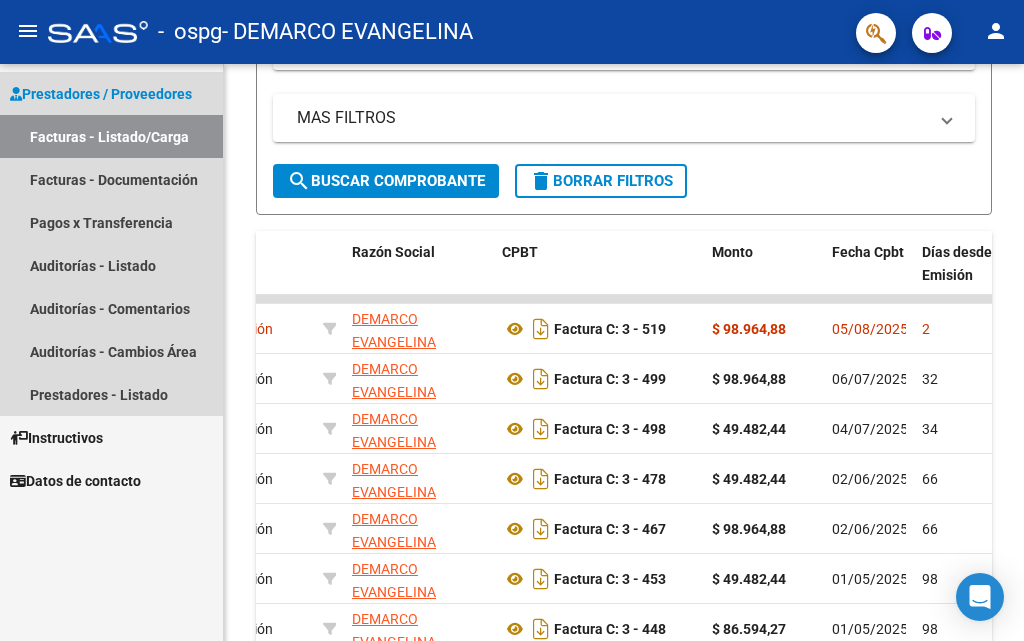 click on "Facturas - Listado/Carga" at bounding box center [111, 136] 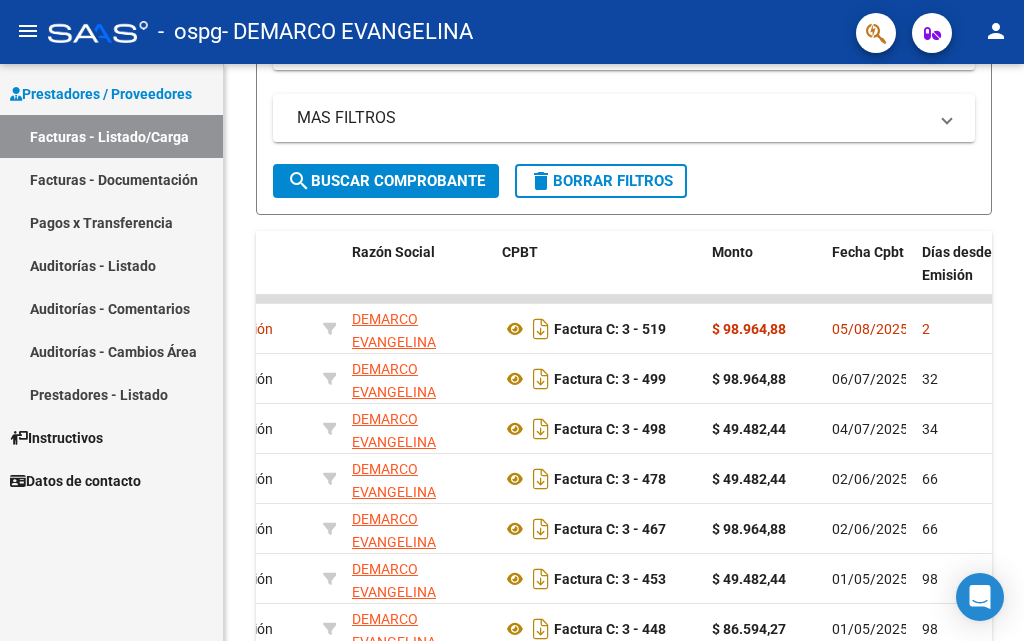 click on "Facturas - Listado/Carga" at bounding box center (111, 136) 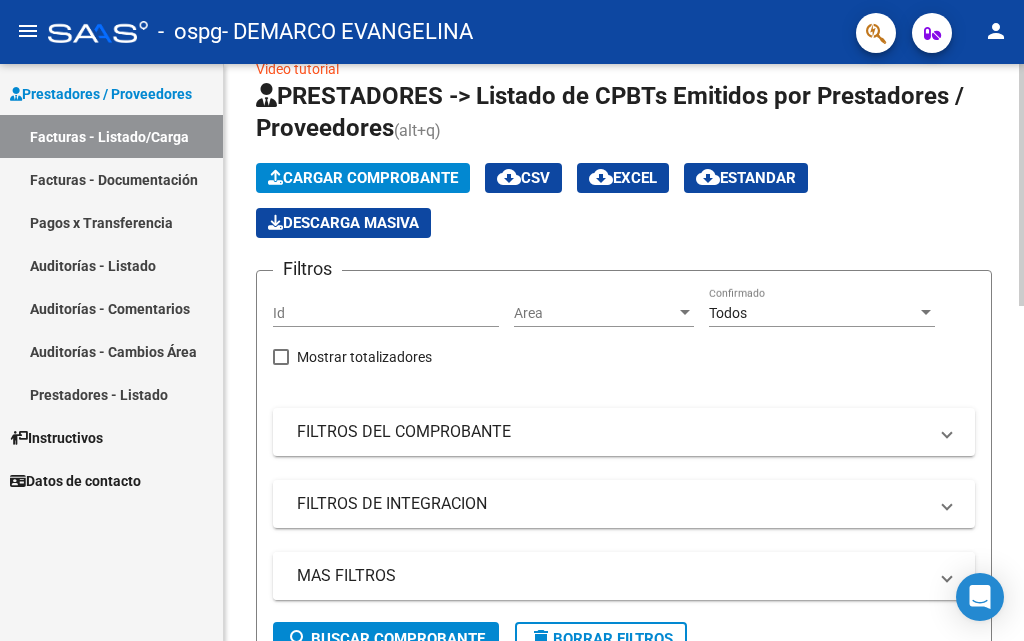 scroll, scrollTop: 0, scrollLeft: 0, axis: both 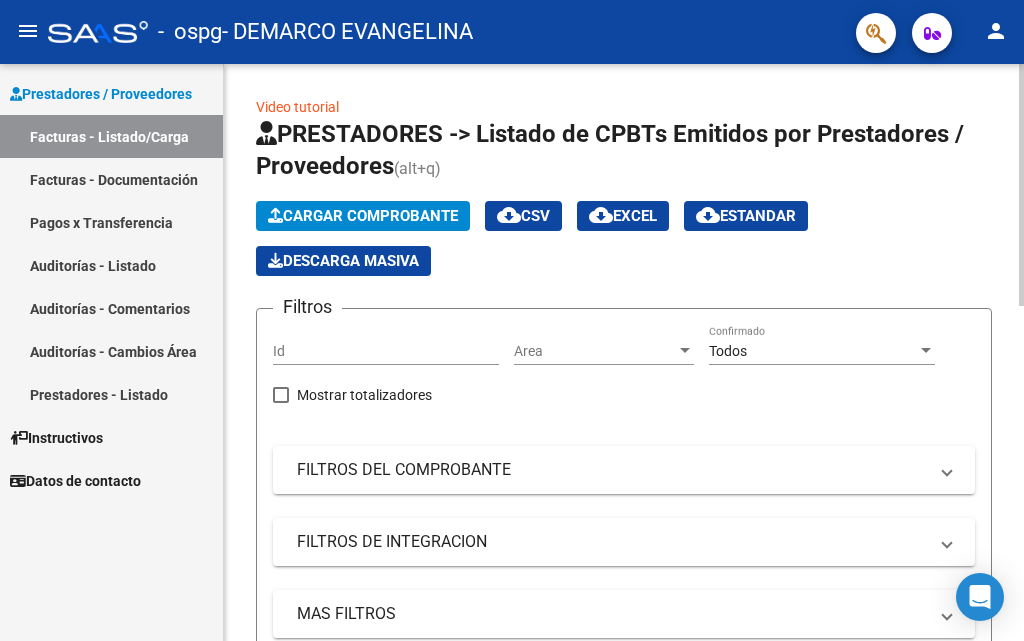 click on "Cargar Comprobante" 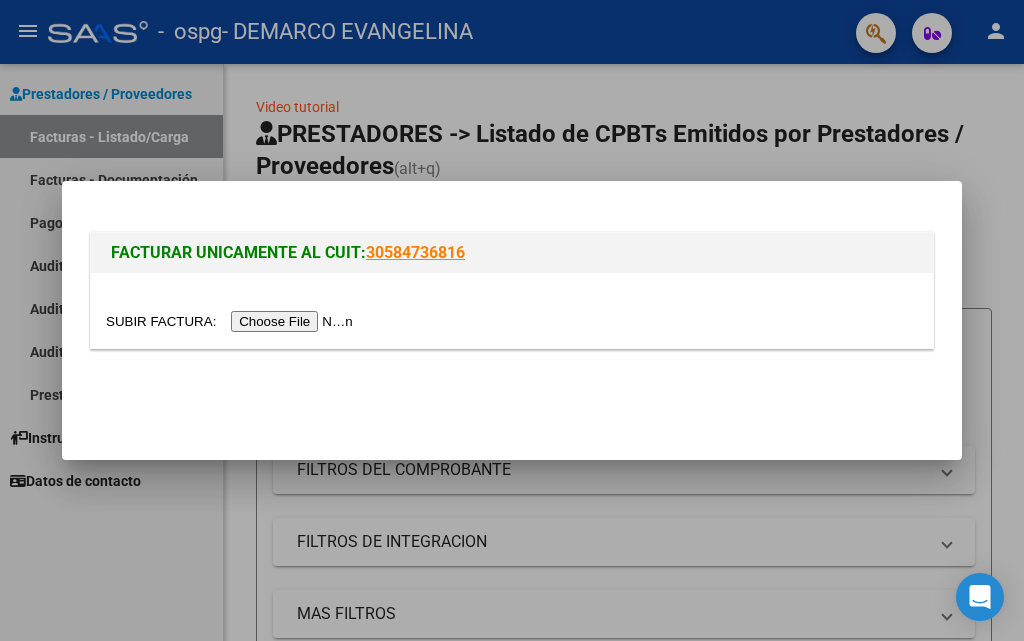 click at bounding box center (232, 321) 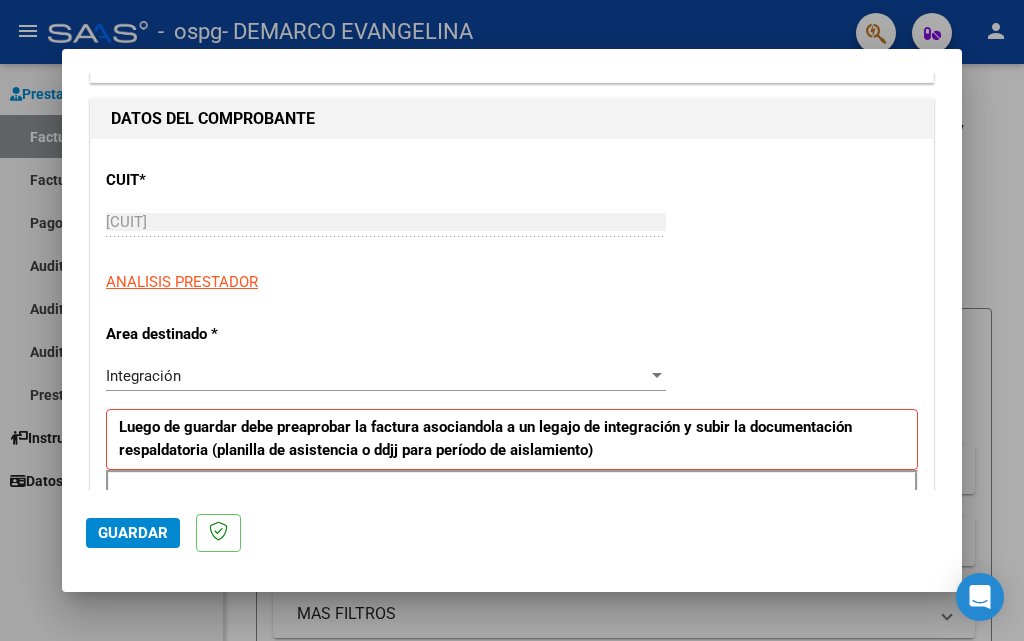 scroll, scrollTop: 300, scrollLeft: 0, axis: vertical 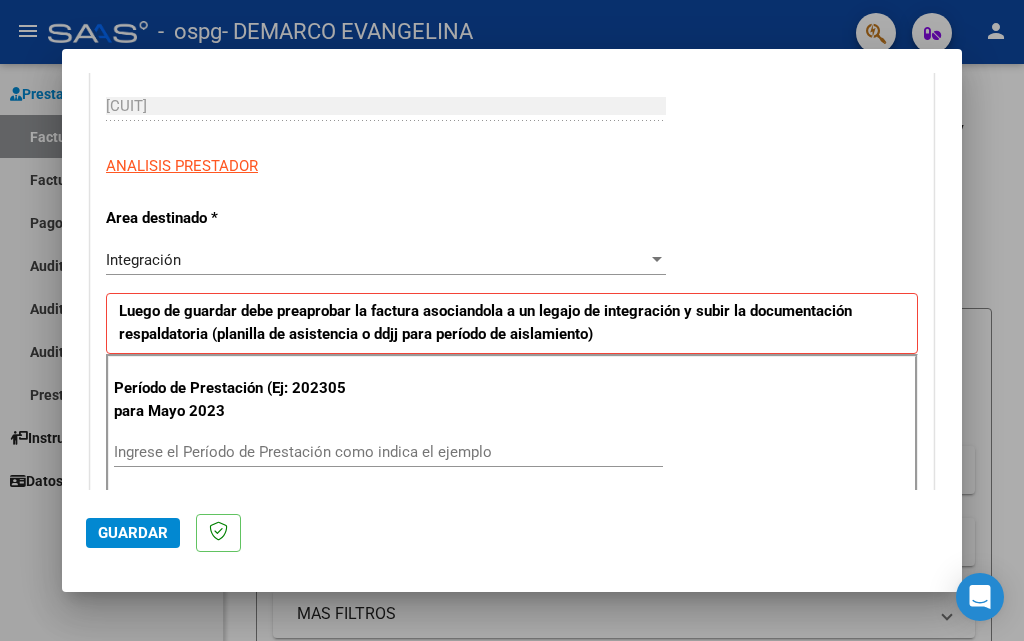 click on "Ingrese el Período de Prestación como indica el ejemplo" at bounding box center (388, 452) 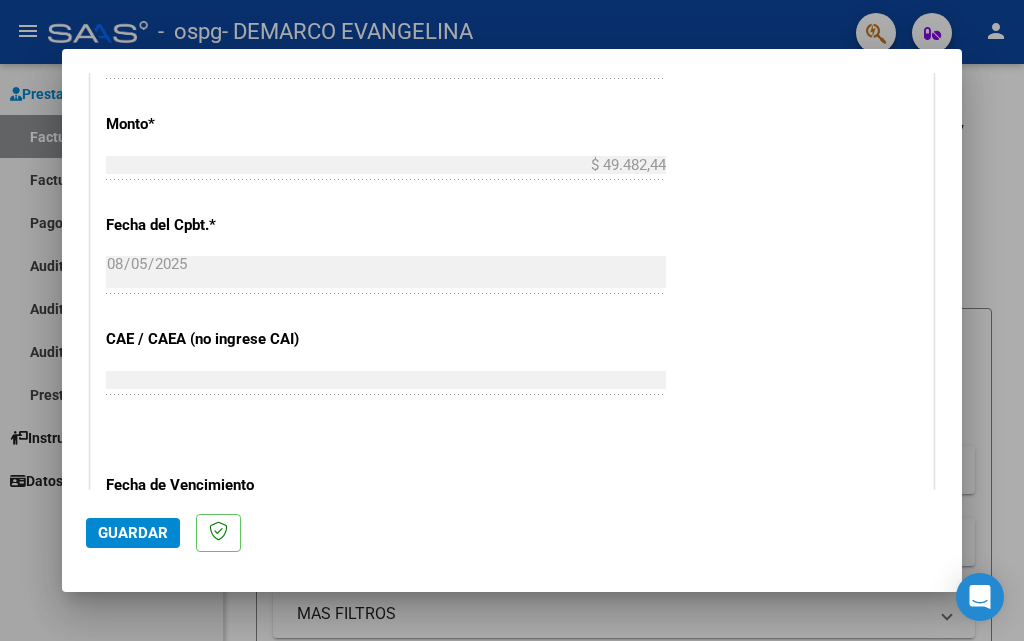 scroll, scrollTop: 1100, scrollLeft: 0, axis: vertical 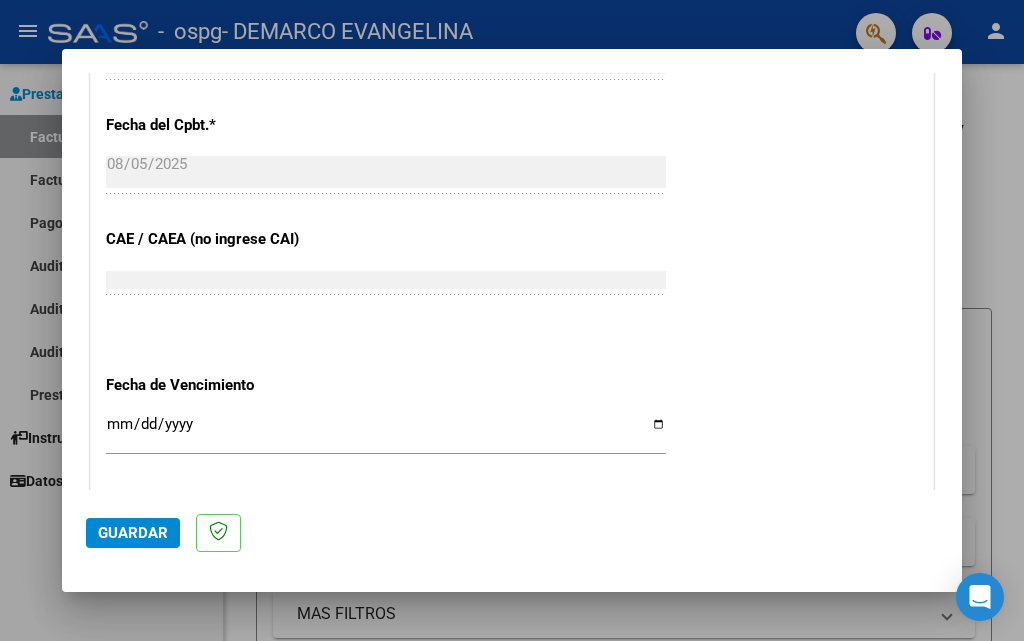 type on "202507" 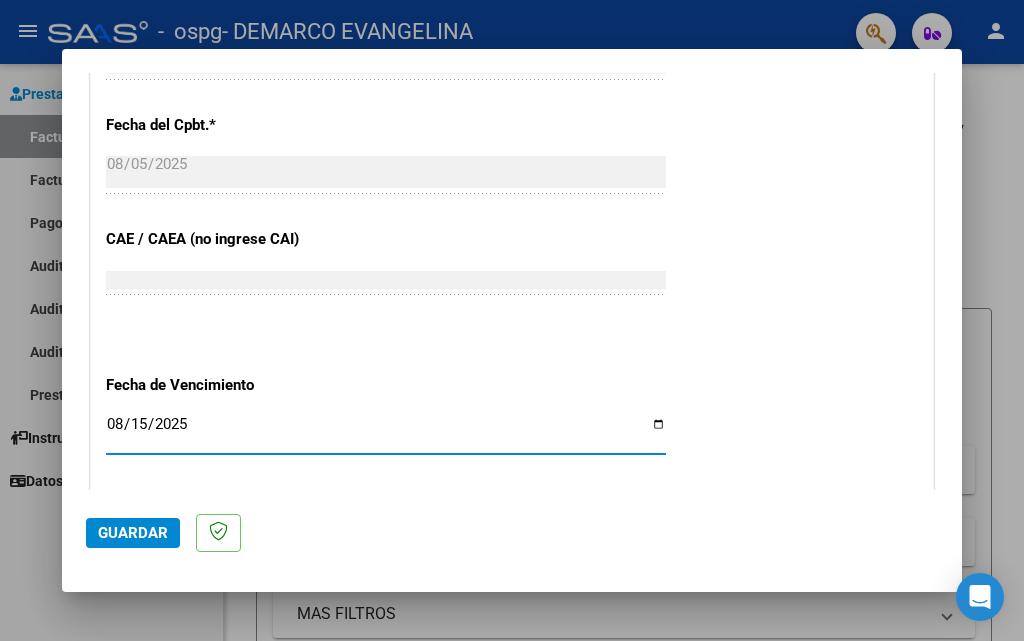 type on "2025-08-15" 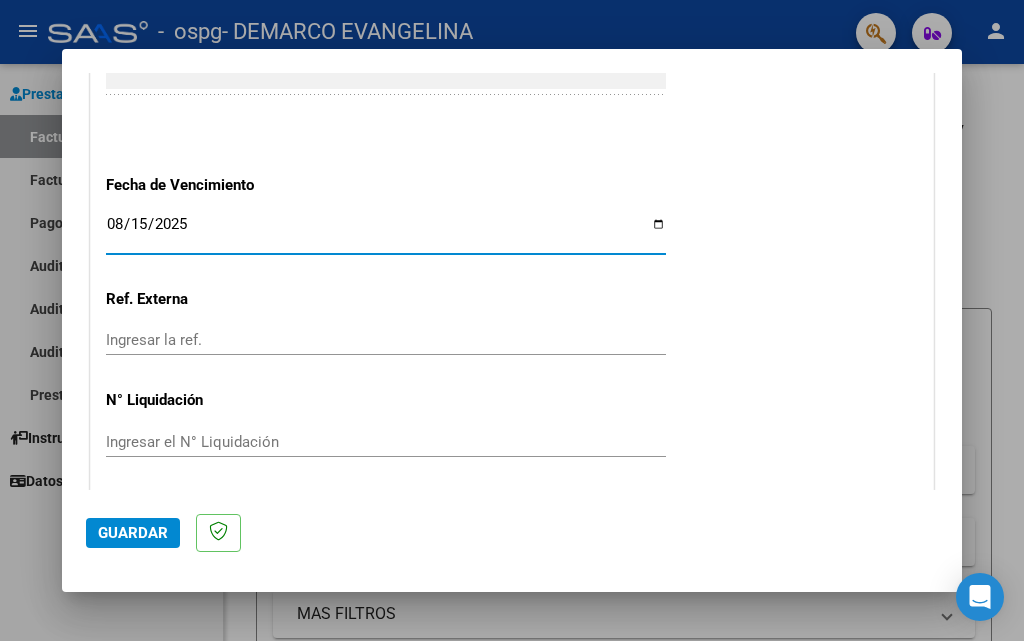 scroll, scrollTop: 1366, scrollLeft: 0, axis: vertical 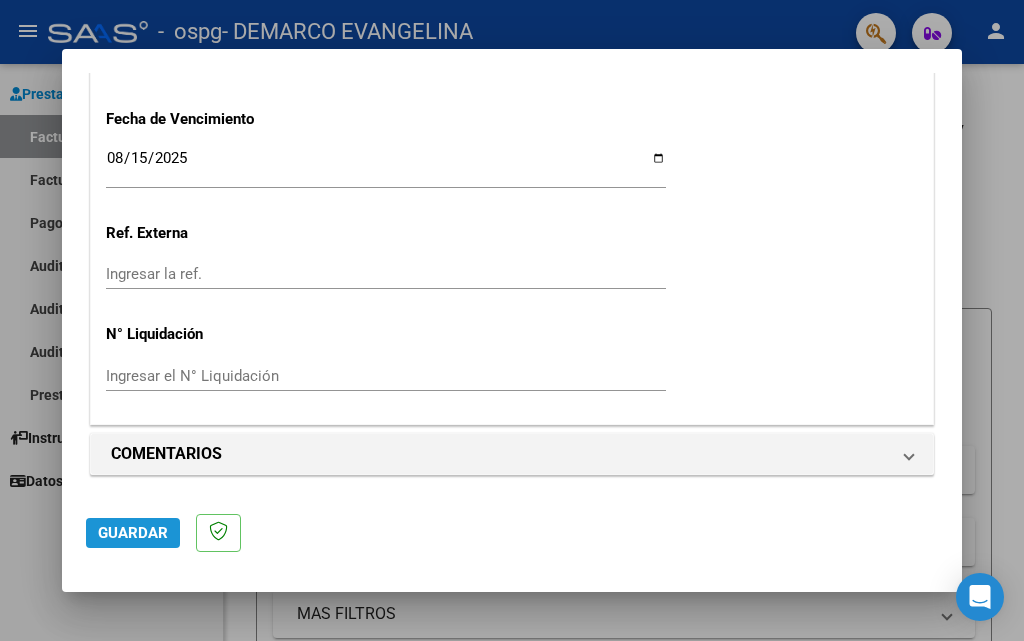click on "Guardar" 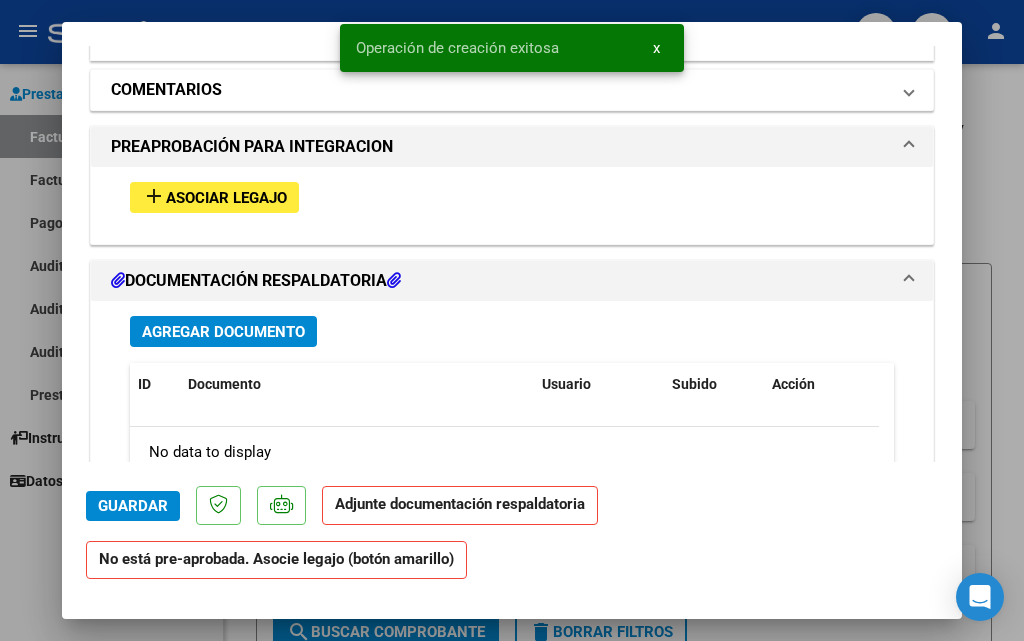 scroll, scrollTop: 1800, scrollLeft: 0, axis: vertical 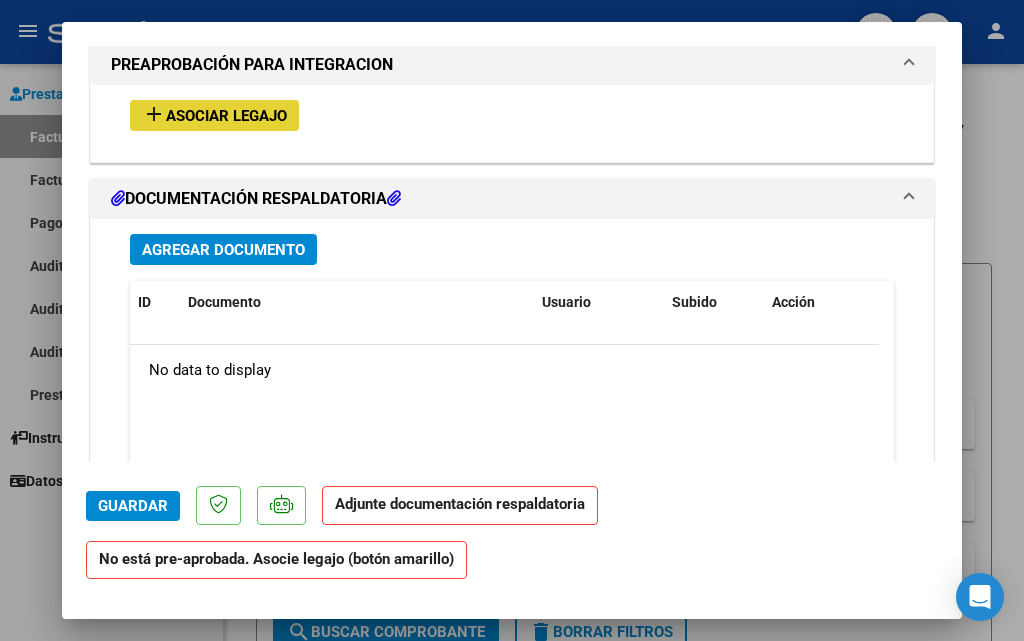 click on "Asociar Legajo" at bounding box center (226, 116) 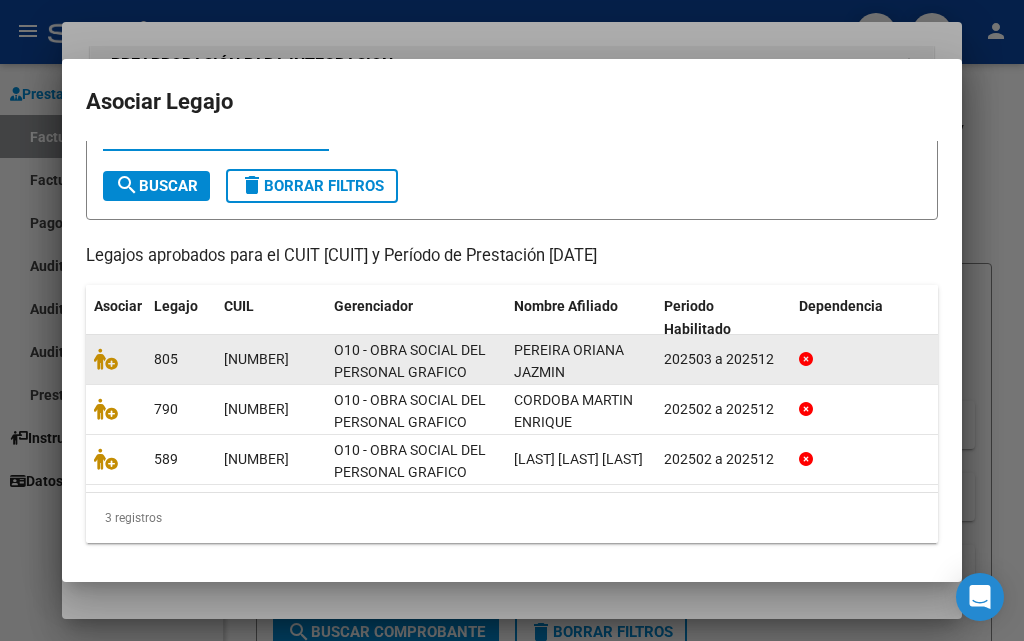scroll, scrollTop: 100, scrollLeft: 0, axis: vertical 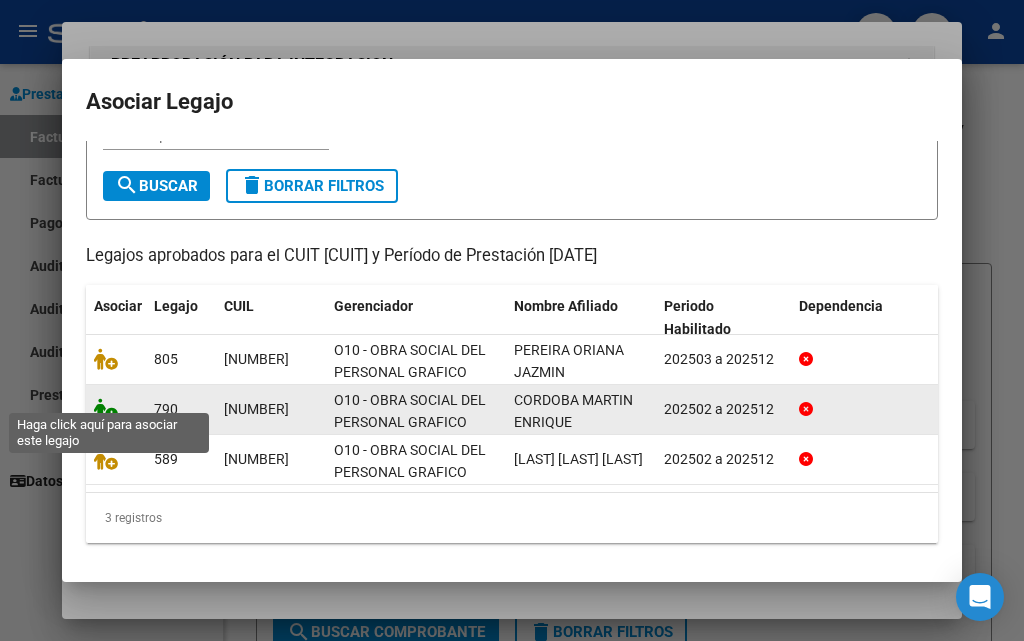 click 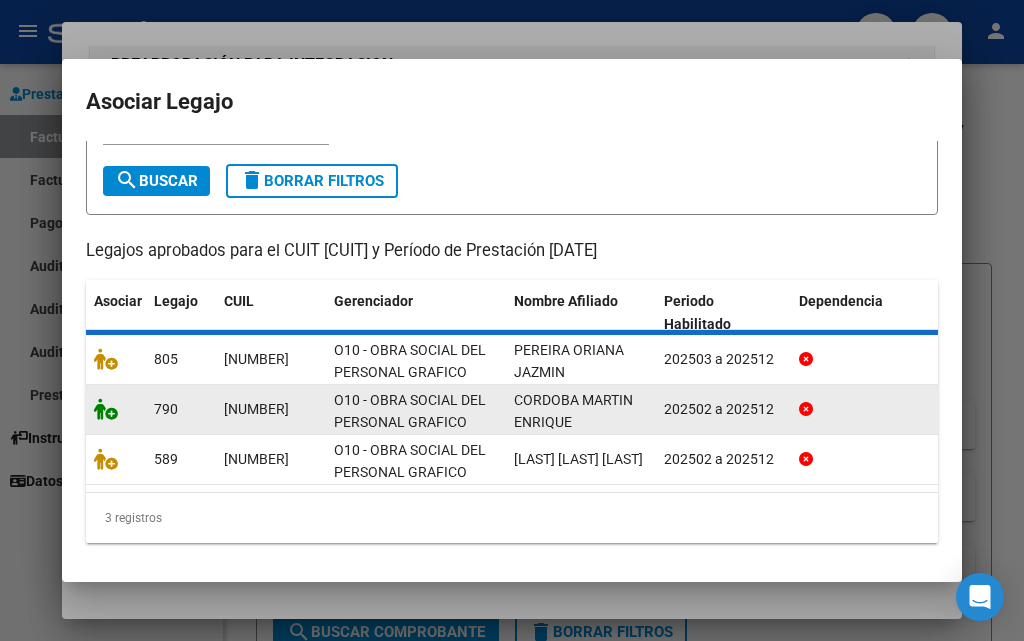 scroll, scrollTop: 1852, scrollLeft: 0, axis: vertical 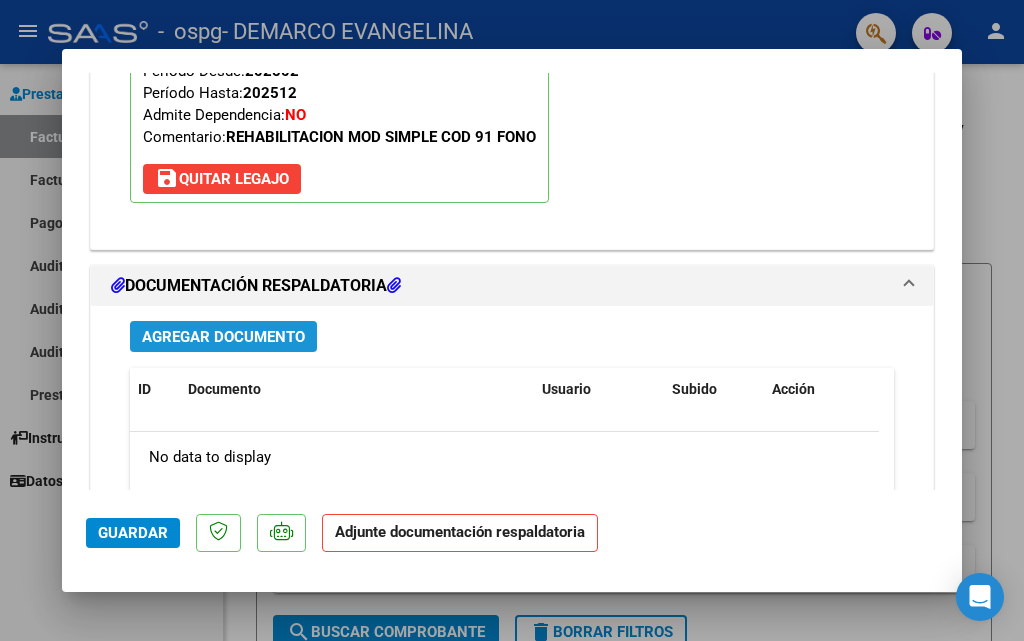 click on "Agregar Documento" at bounding box center (223, 337) 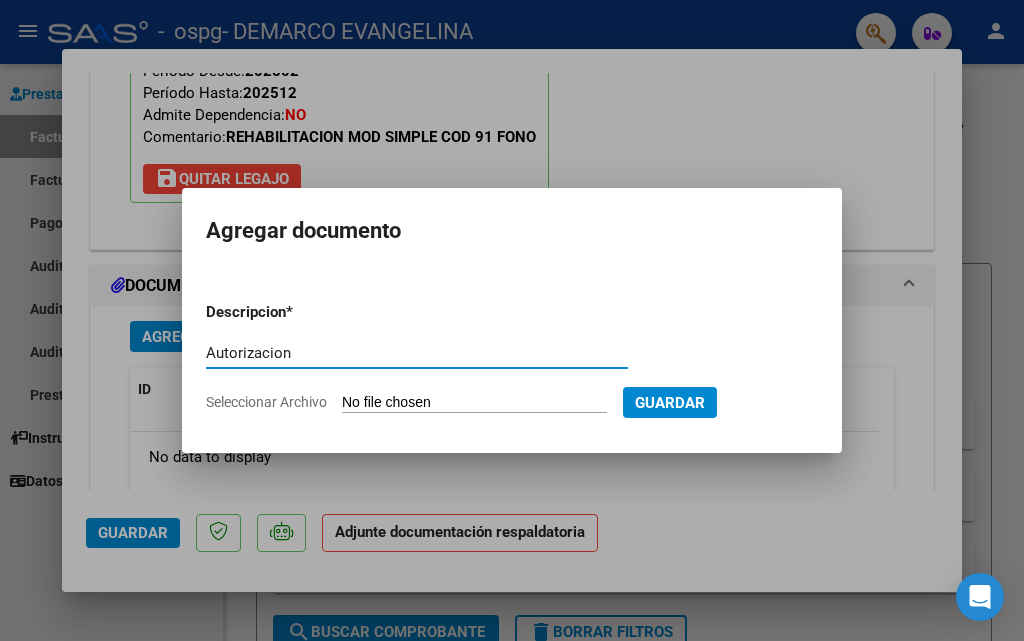 type on "Autorizacion" 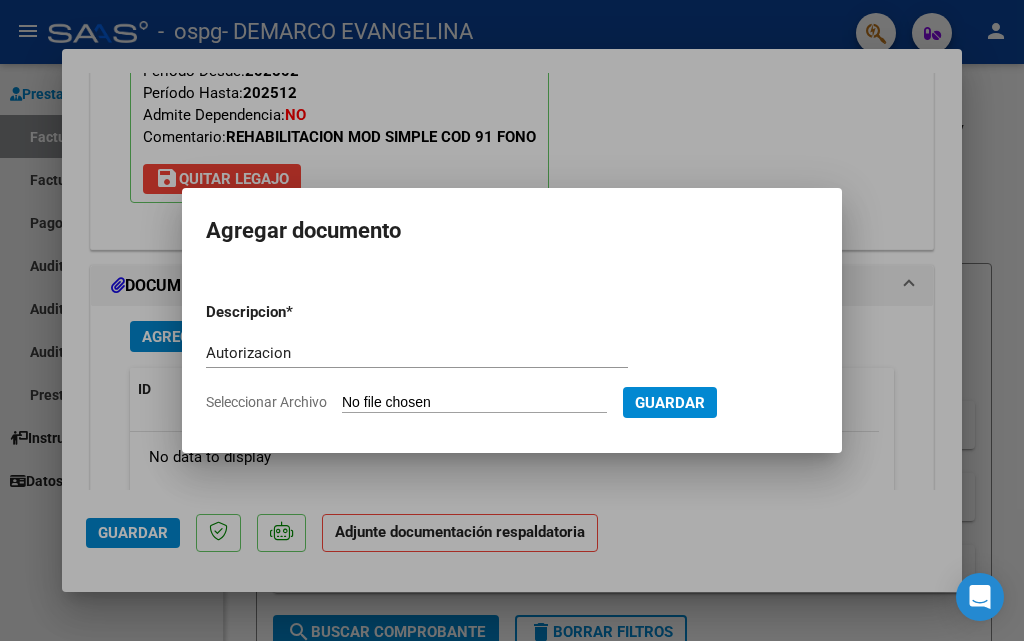 click on "Seleccionar Archivo" 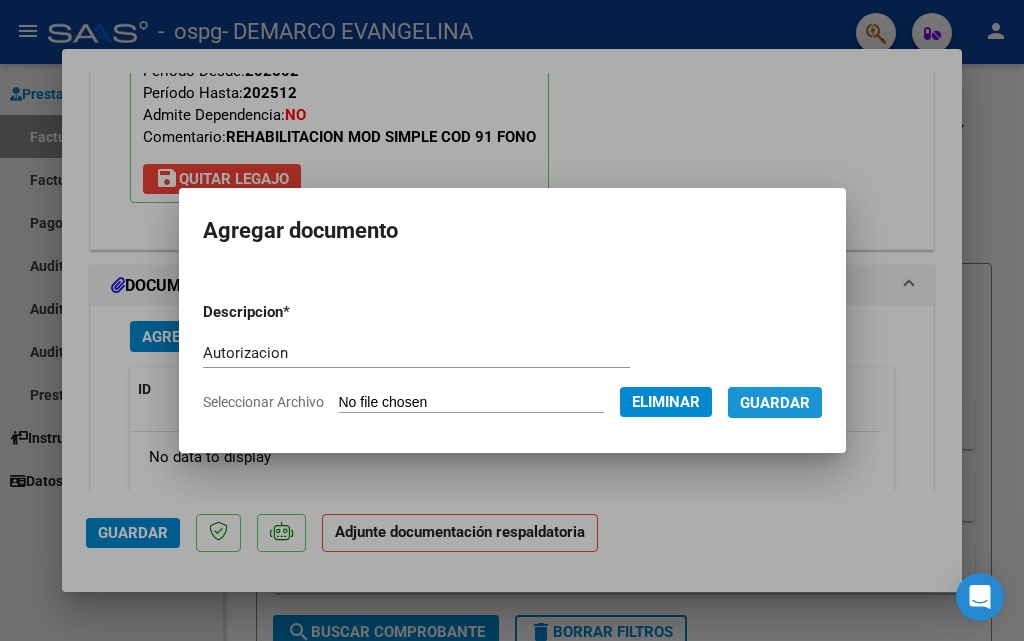 click on "Guardar" at bounding box center [775, 403] 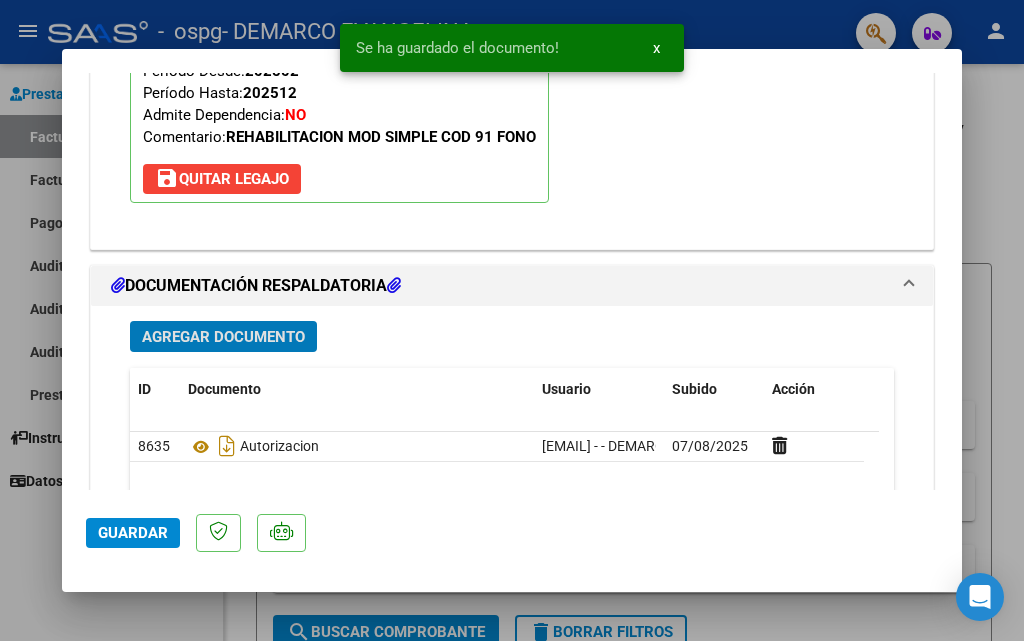 click on "Agregar Documento" at bounding box center (223, 337) 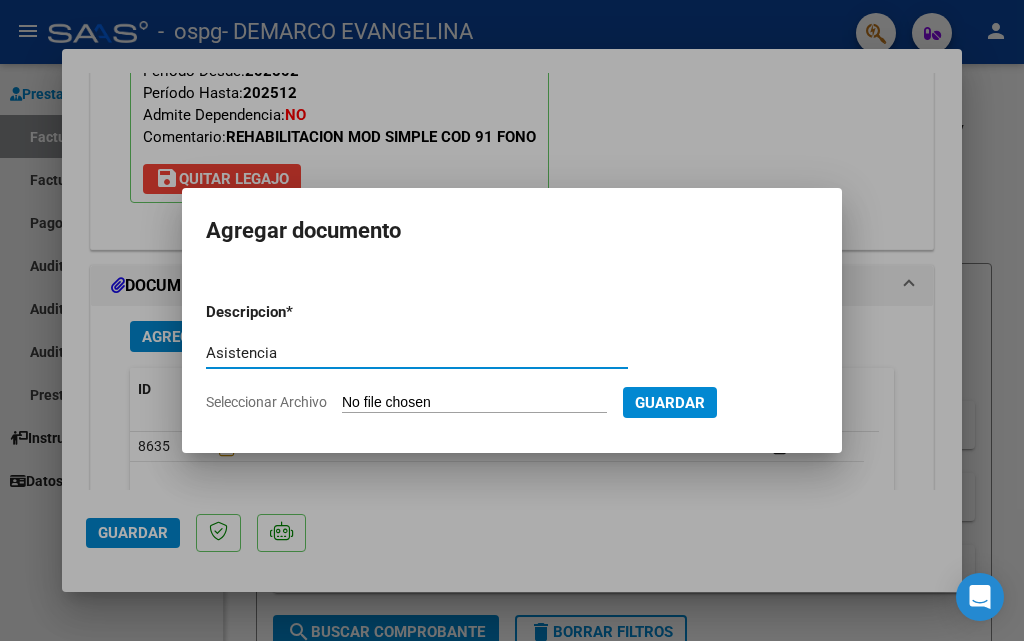 type on "Asistencia" 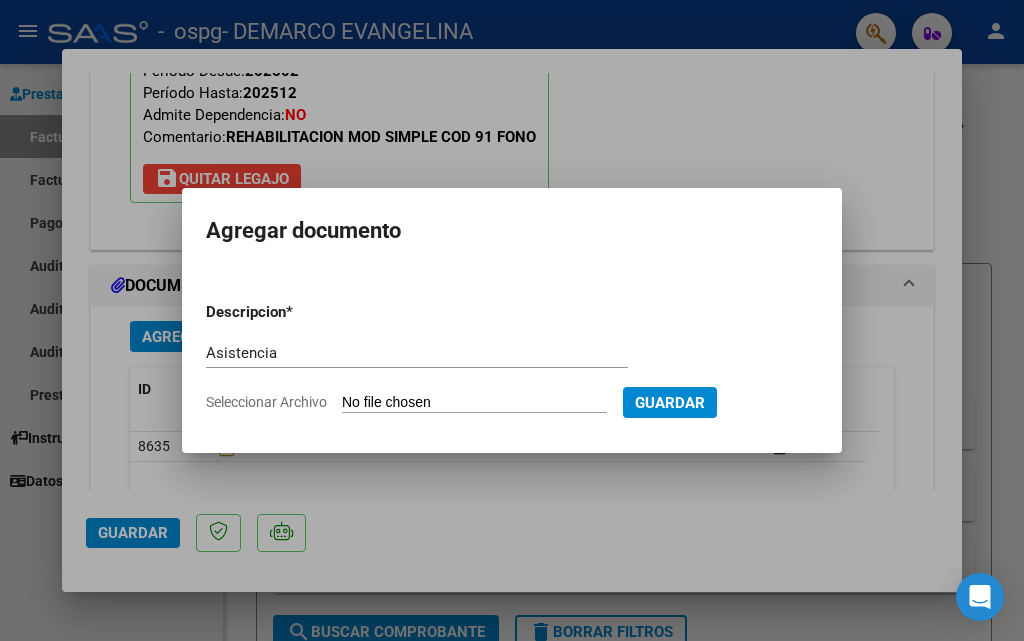 type on "C:\fakepath\Asistencia .pdf" 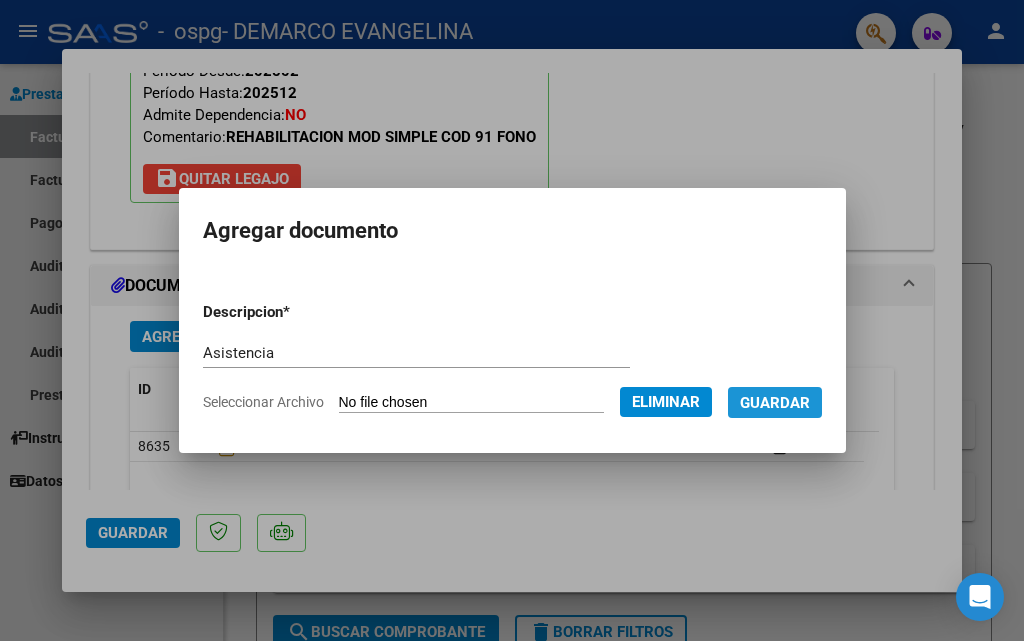 click on "Guardar" at bounding box center (775, 403) 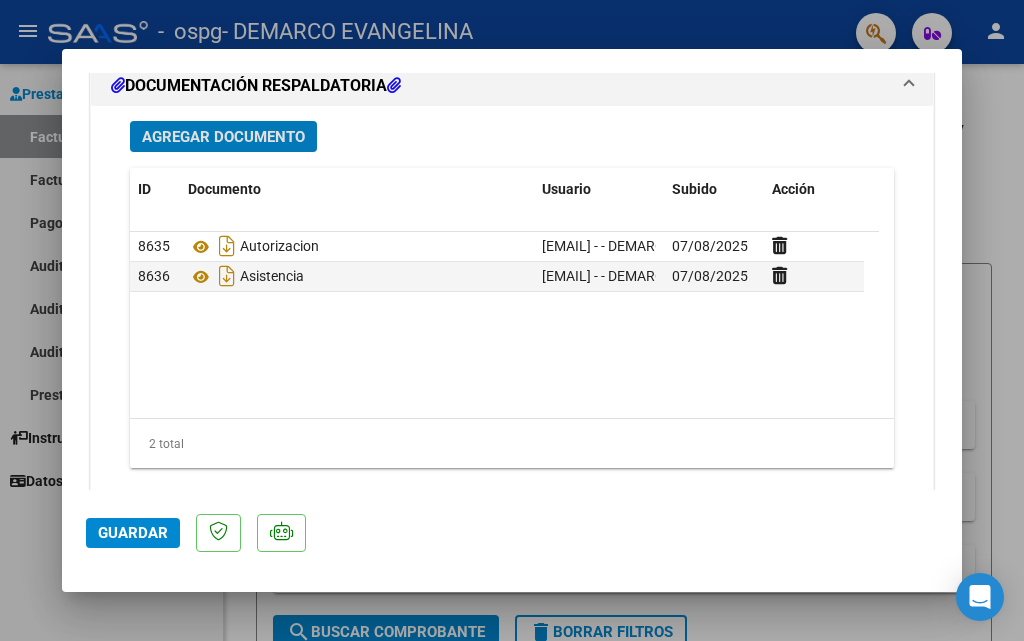 scroll, scrollTop: 2293, scrollLeft: 0, axis: vertical 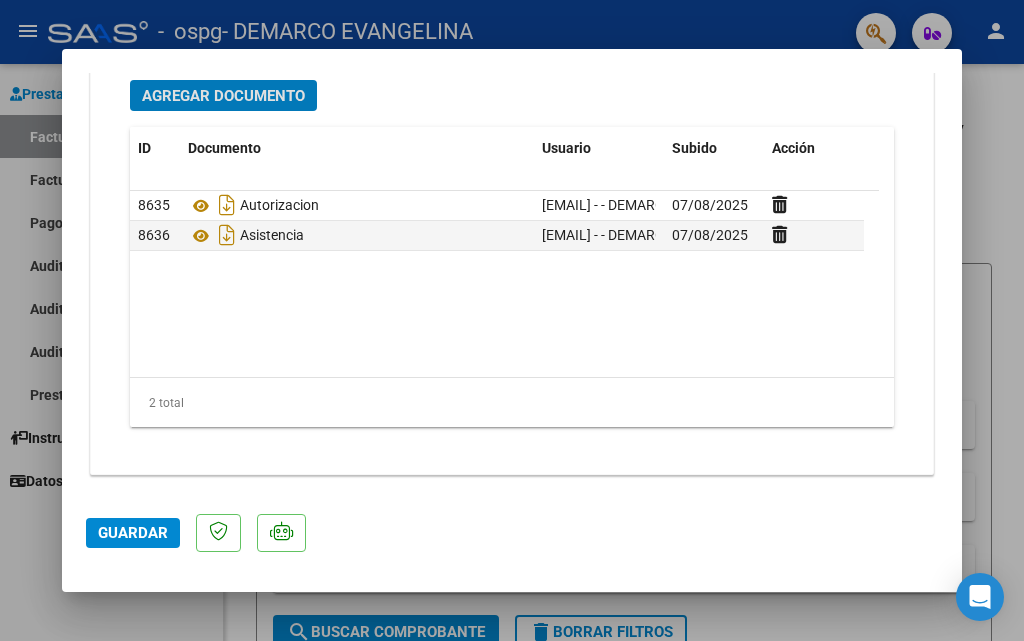 click on "Guardar" 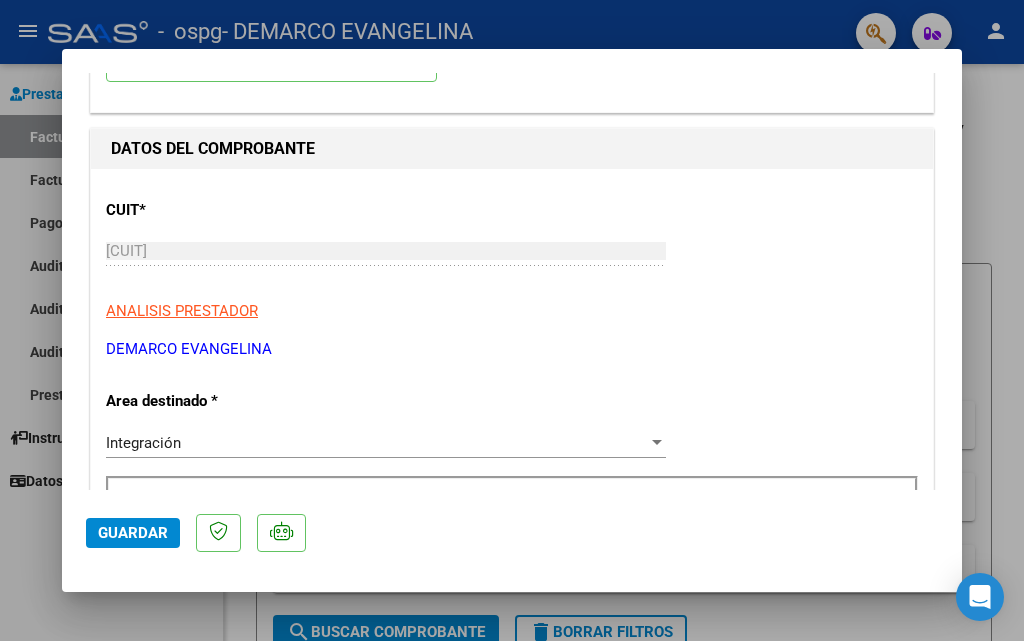 scroll, scrollTop: 0, scrollLeft: 0, axis: both 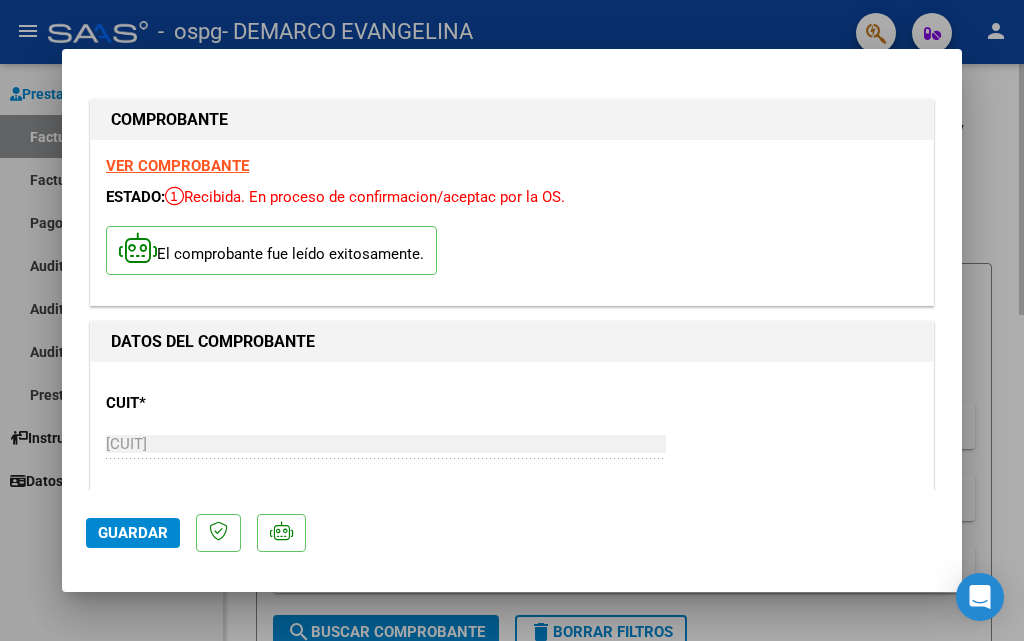 click at bounding box center [512, 320] 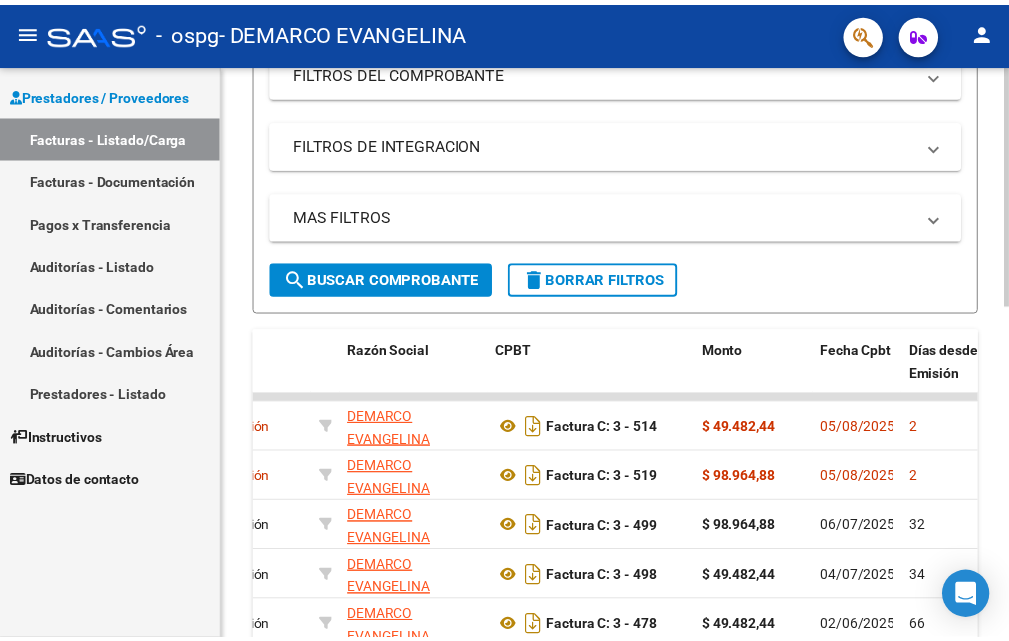 scroll, scrollTop: 400, scrollLeft: 0, axis: vertical 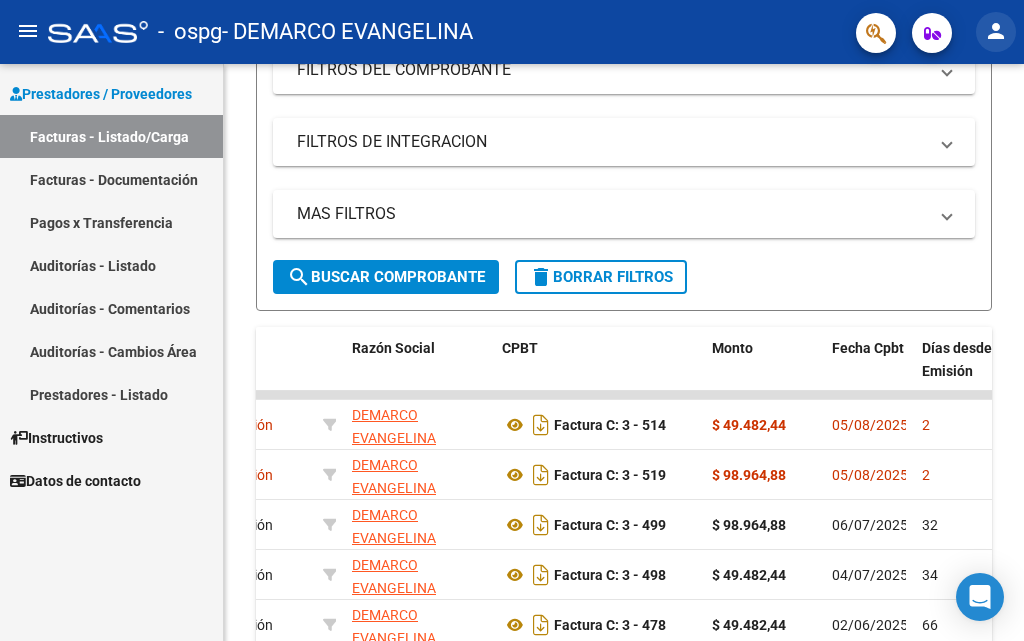 click on "person" 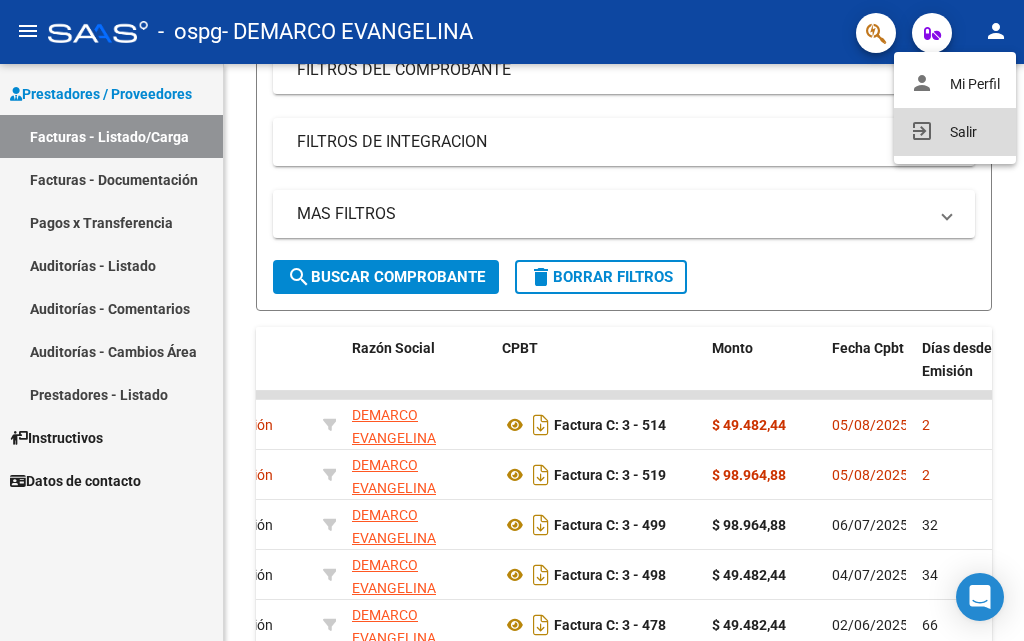 click on "exit_to_app  Salir" at bounding box center [955, 132] 